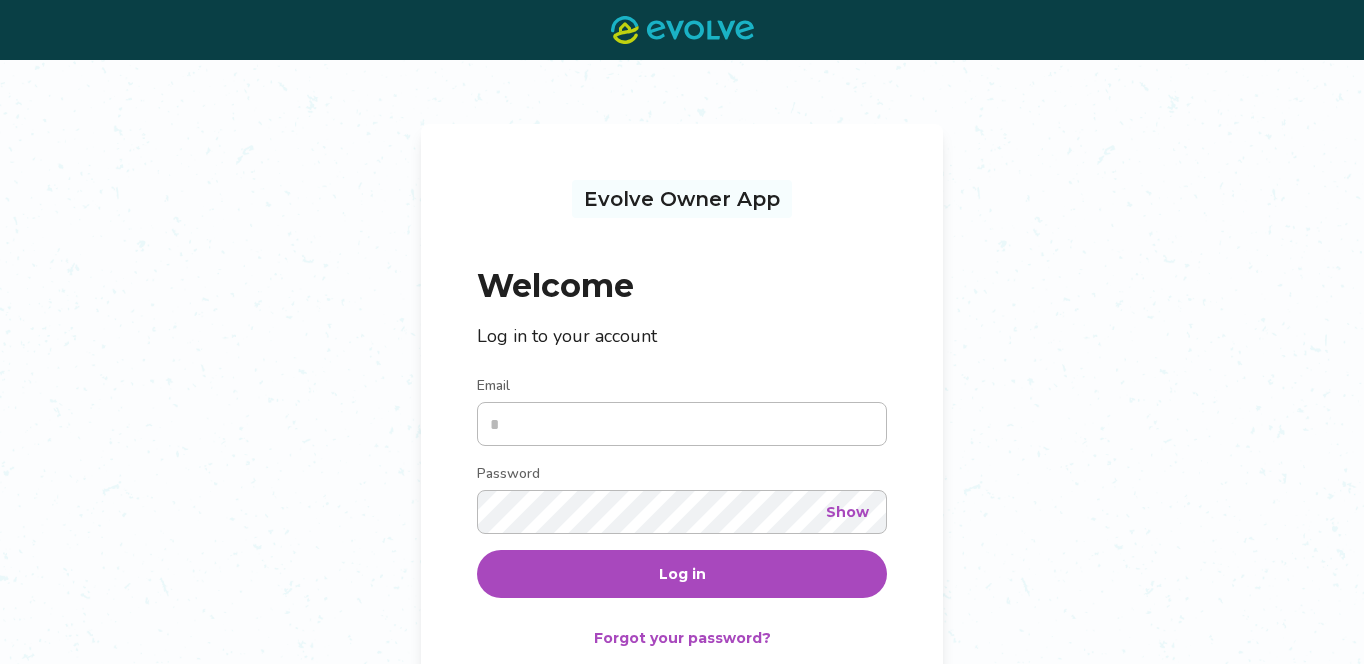 scroll, scrollTop: 0, scrollLeft: 0, axis: both 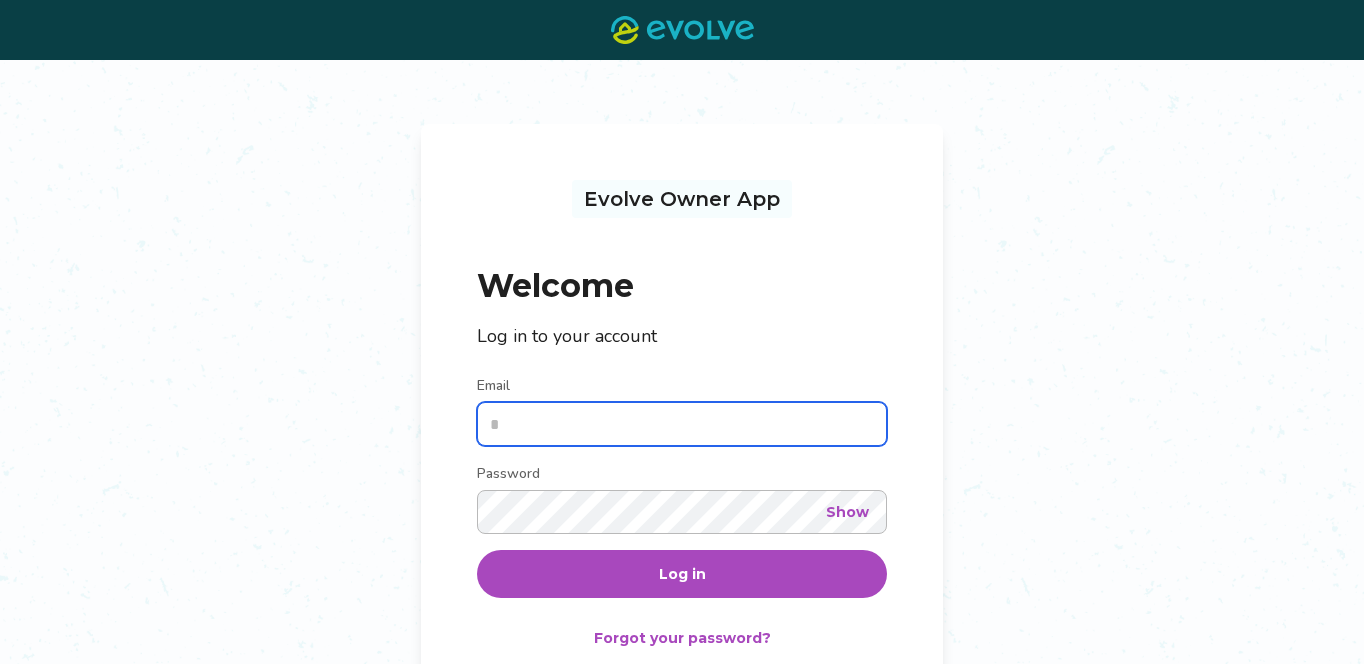 type on "**********" 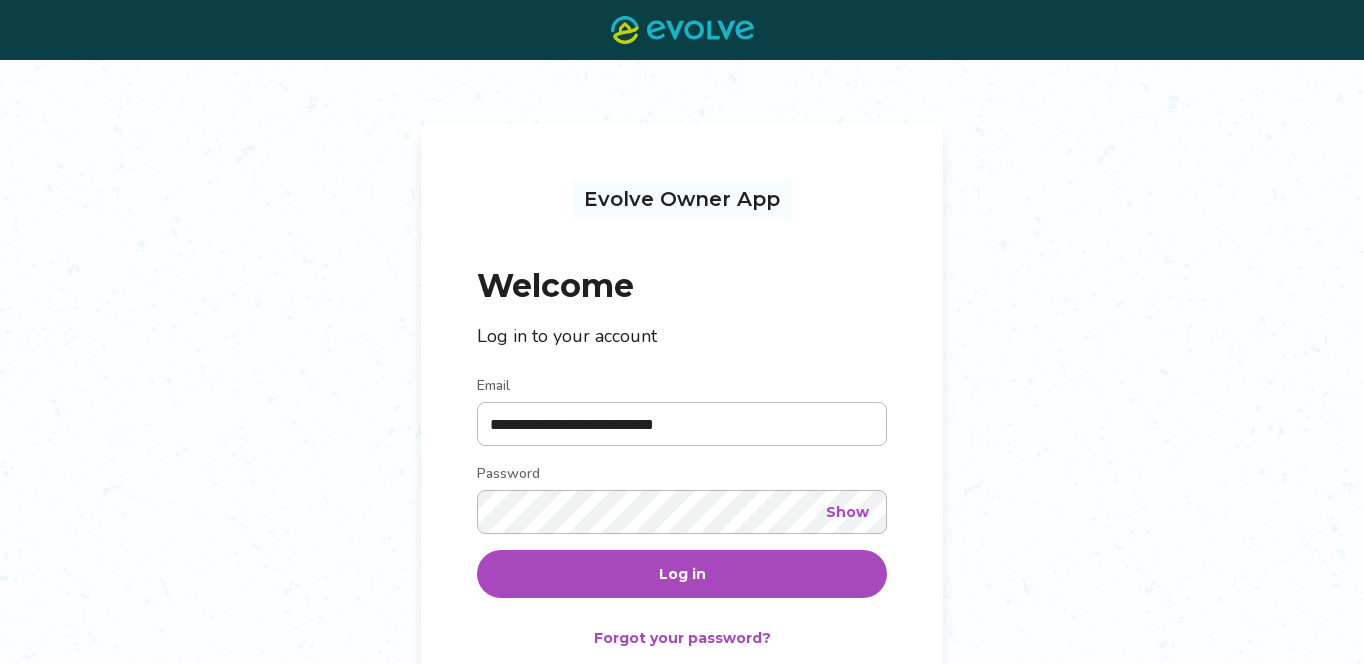 click on "Log in" at bounding box center (682, 574) 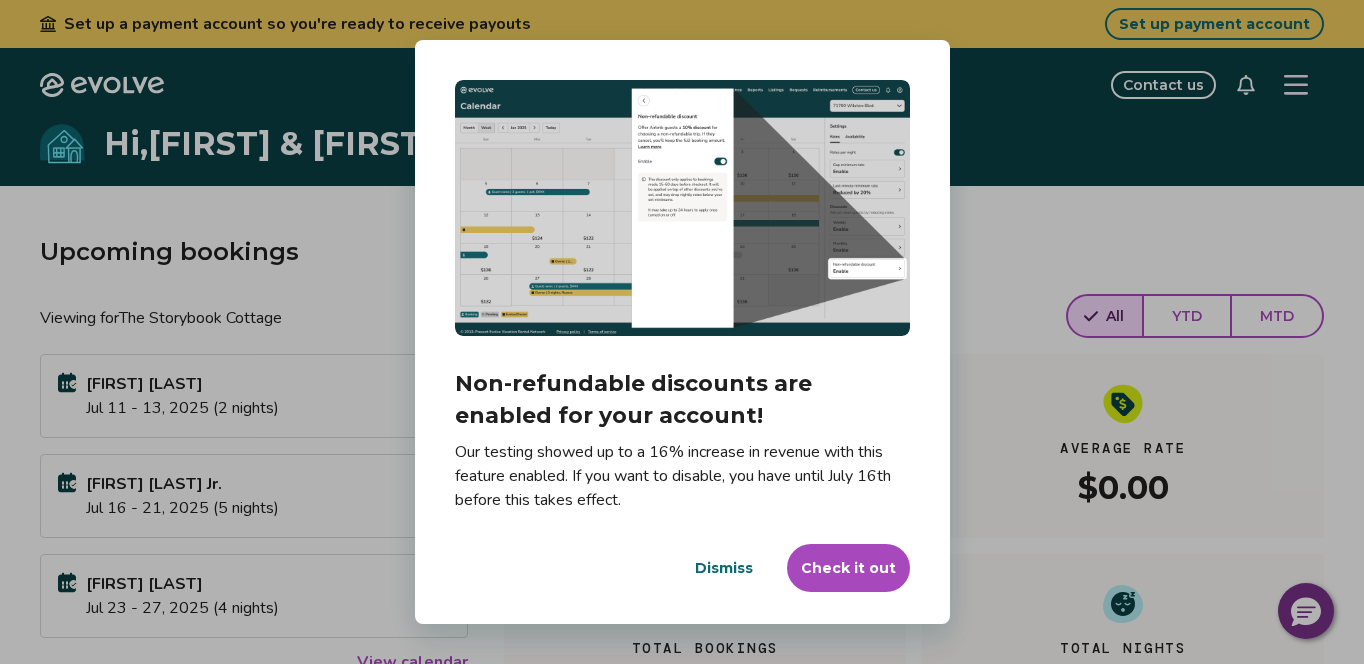 click on "Check it out" at bounding box center [848, 568] 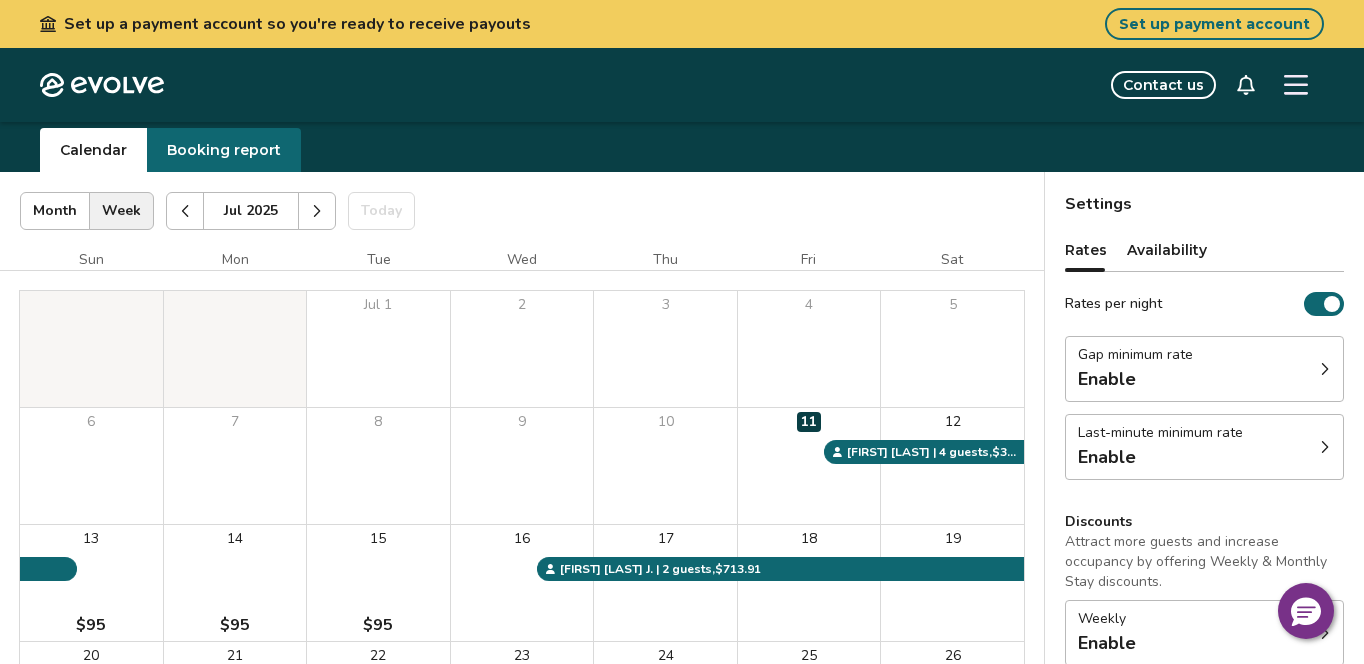 scroll, scrollTop: 39, scrollLeft: 0, axis: vertical 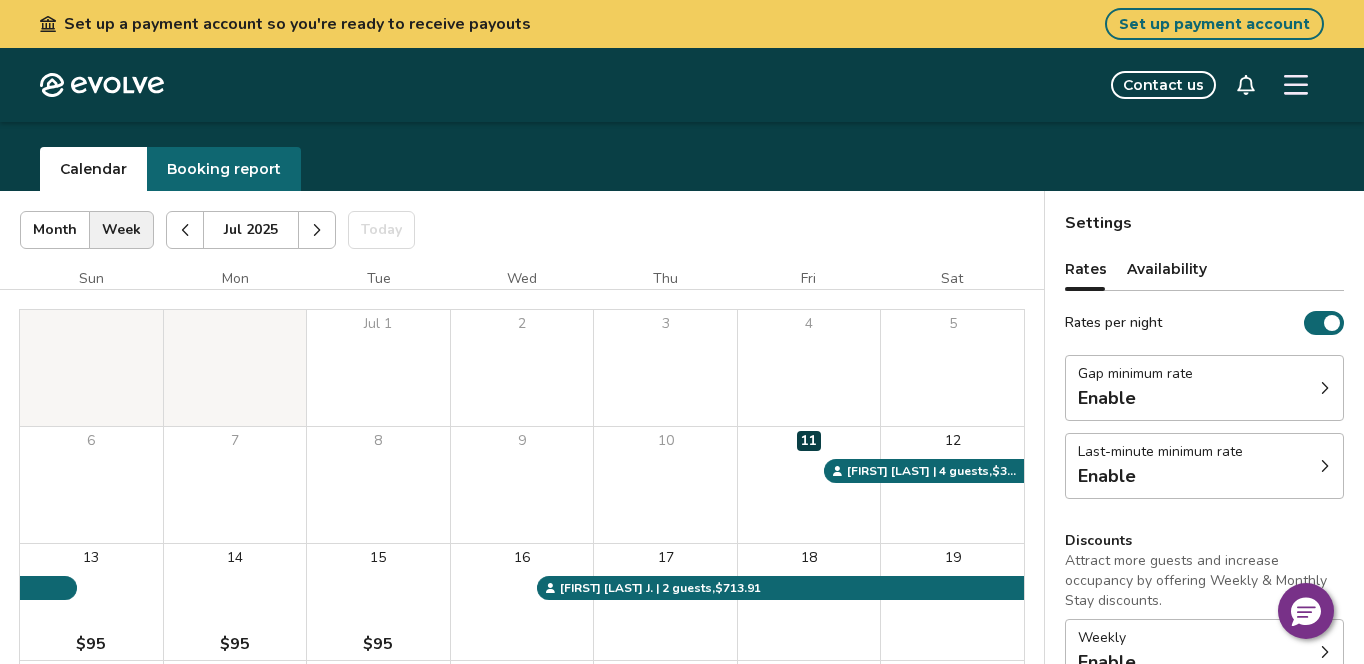 click on "Availability" at bounding box center [1167, 269] 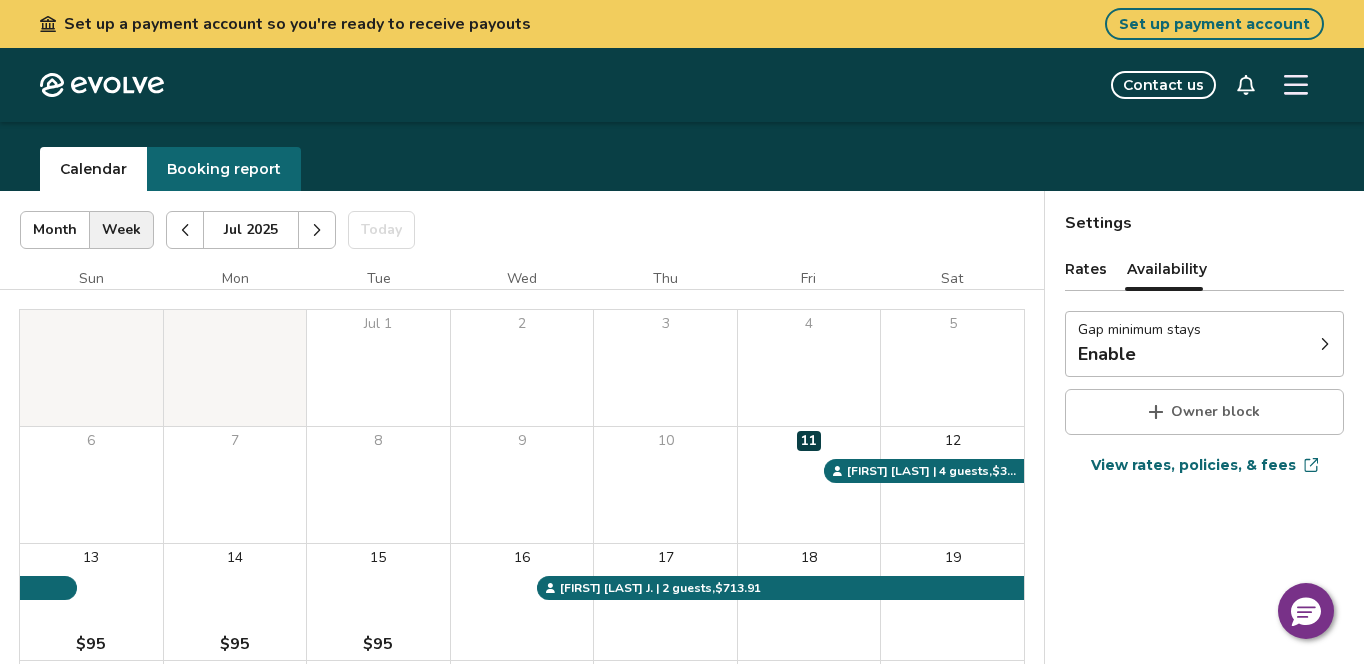 click on "Rates" at bounding box center [1086, 269] 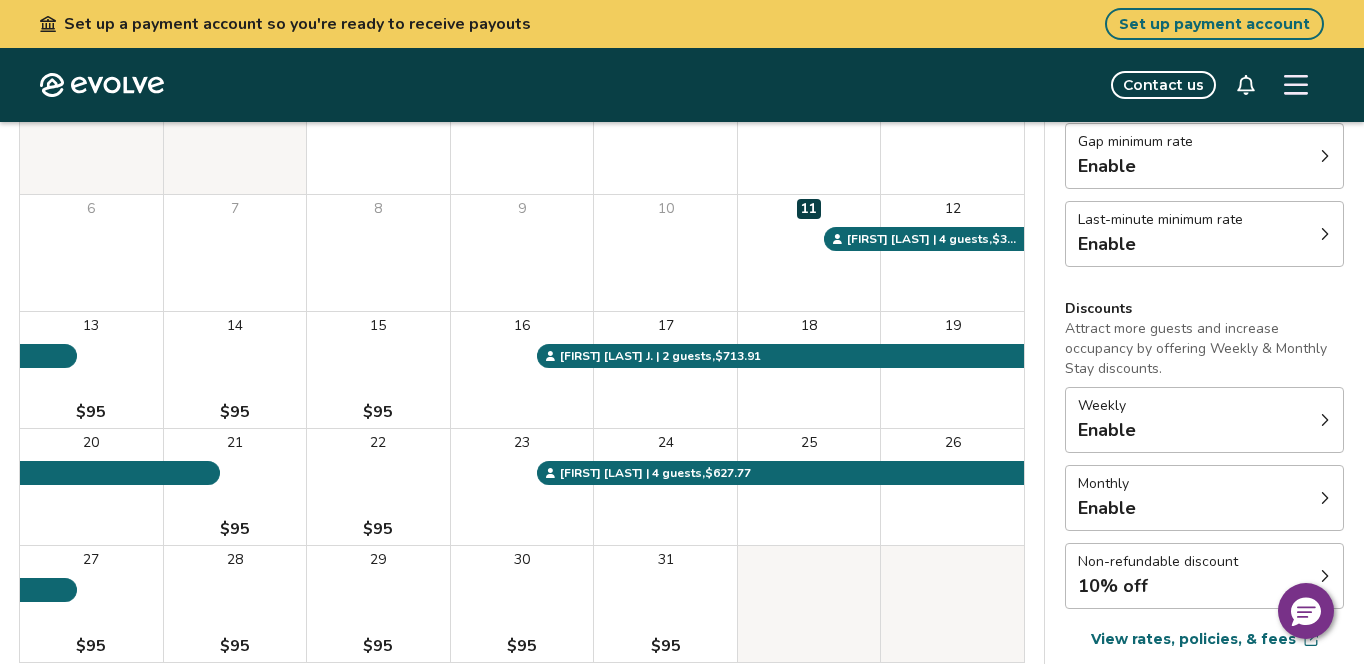 scroll, scrollTop: 418, scrollLeft: 0, axis: vertical 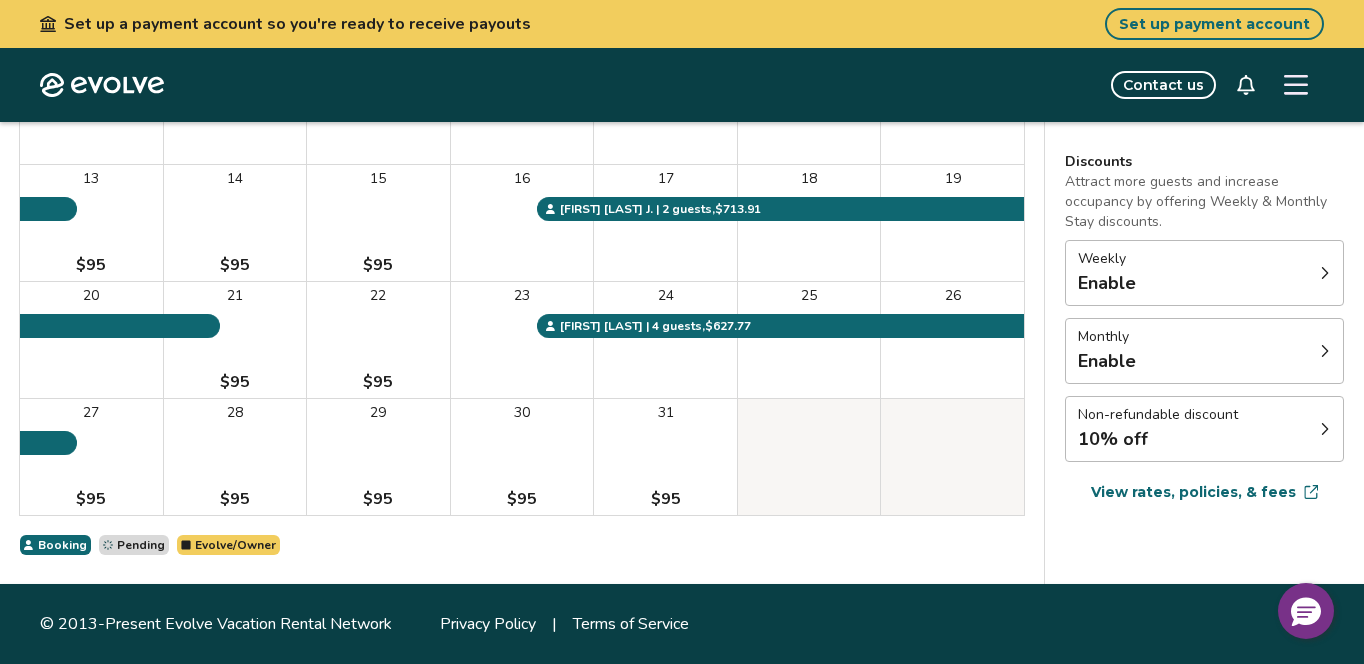 click at bounding box center [1325, 429] 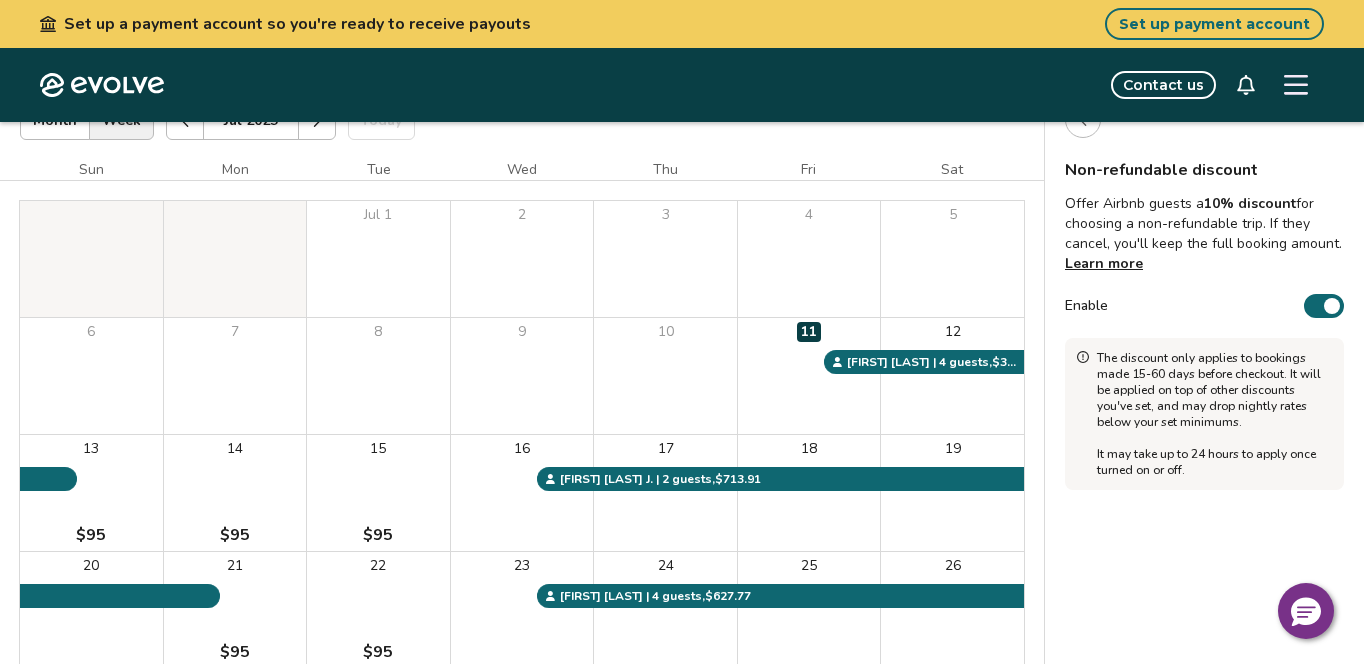 scroll, scrollTop: 0, scrollLeft: 0, axis: both 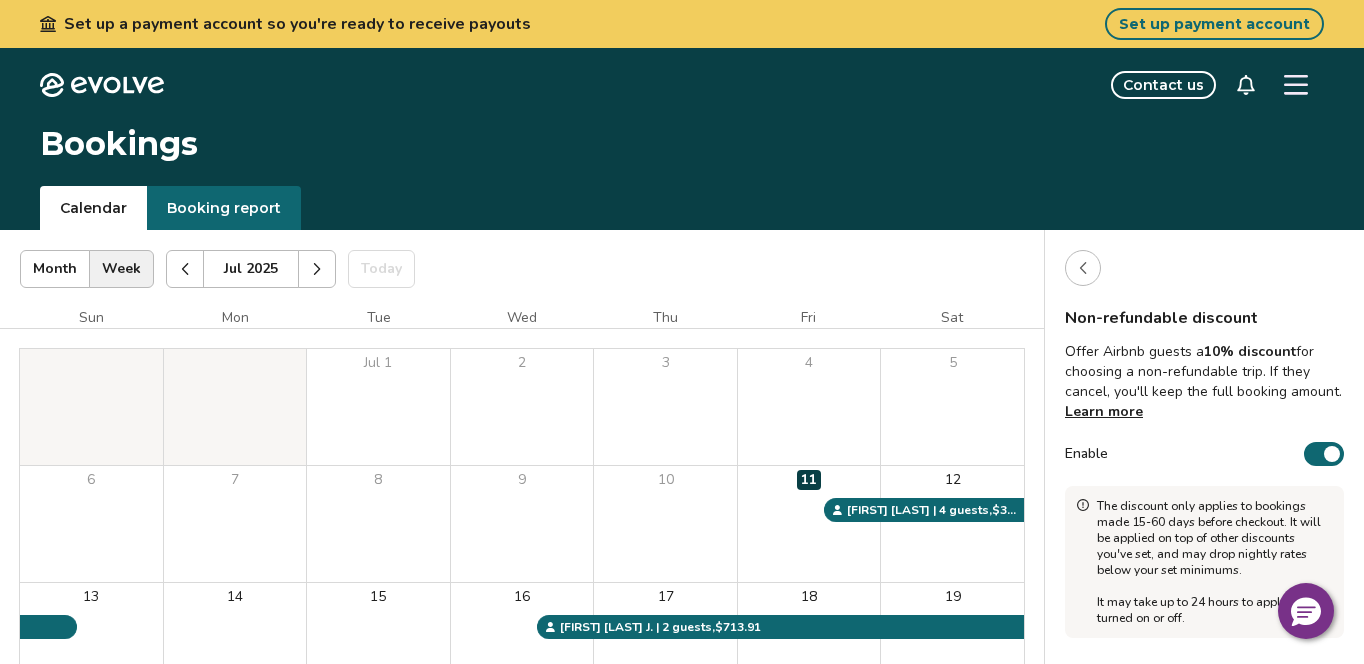 click 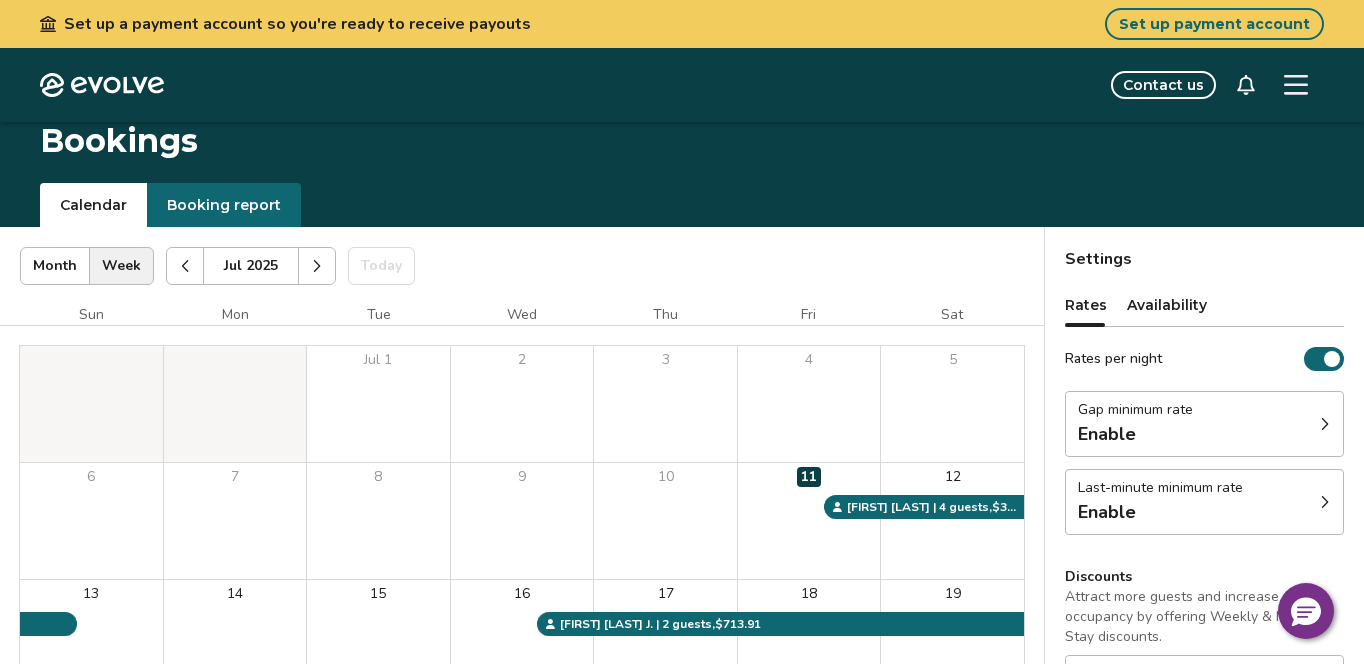 scroll, scrollTop: 0, scrollLeft: 0, axis: both 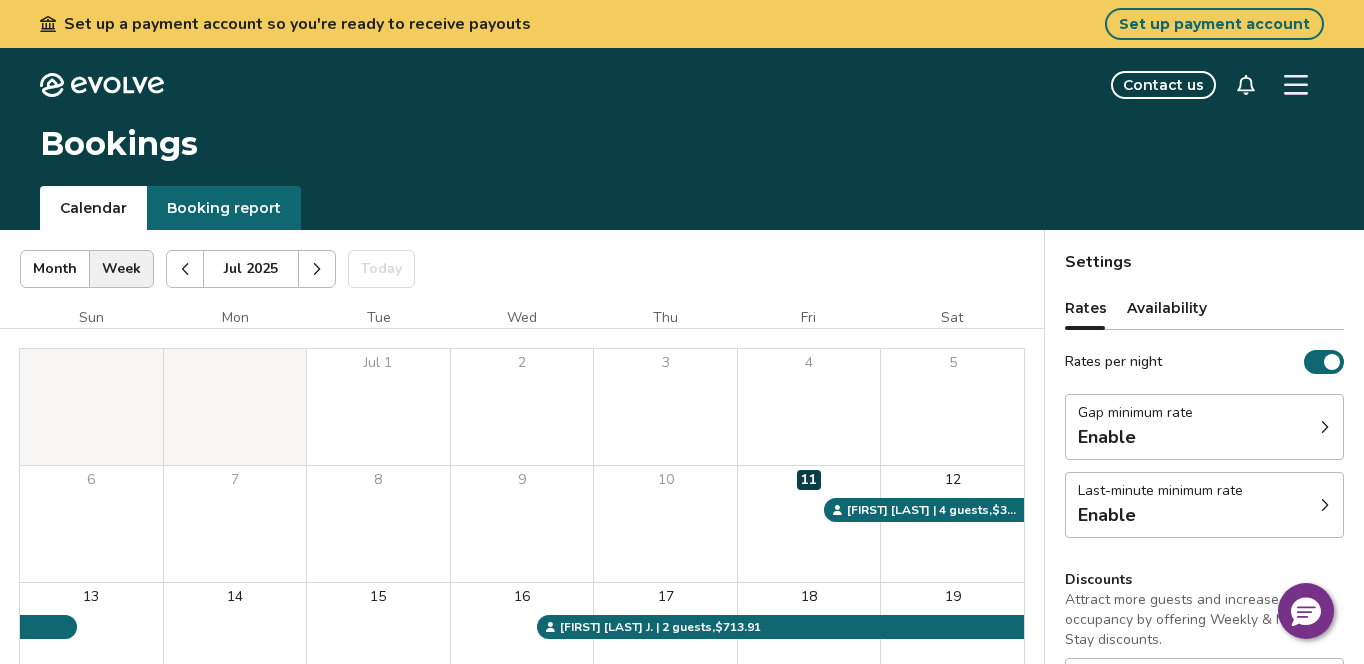 click on "Booking report" at bounding box center (224, 208) 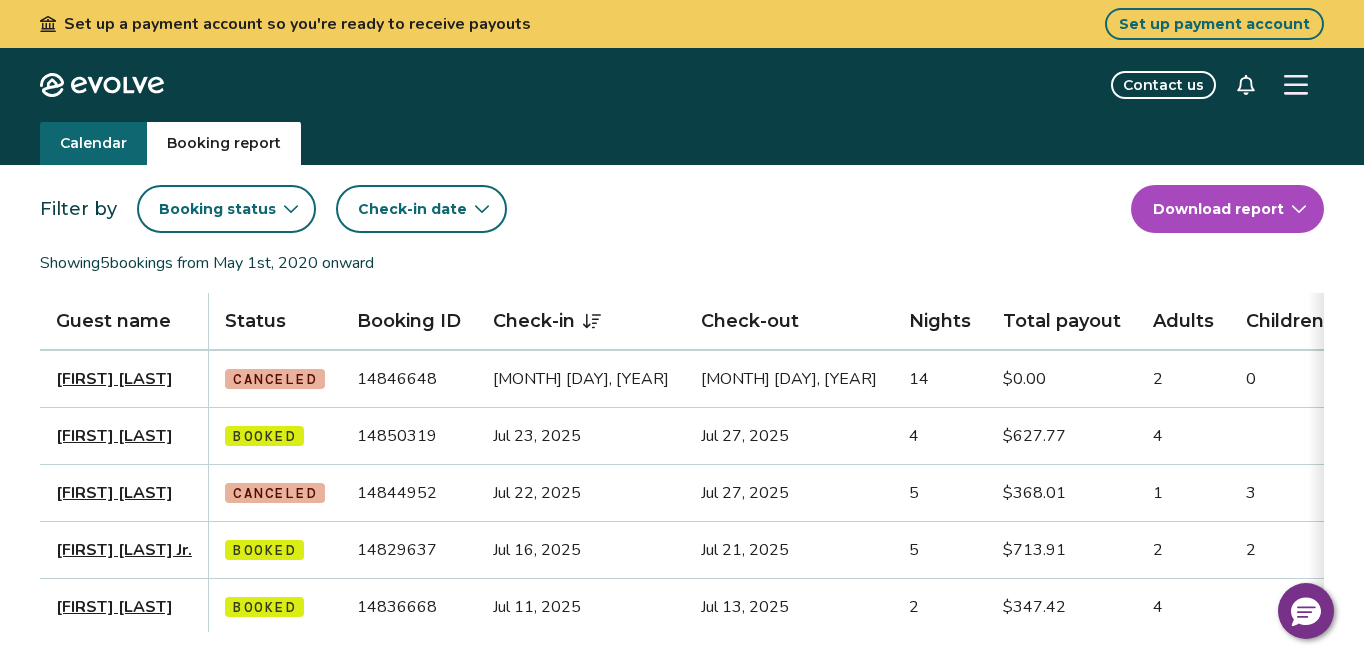 scroll, scrollTop: 0, scrollLeft: 0, axis: both 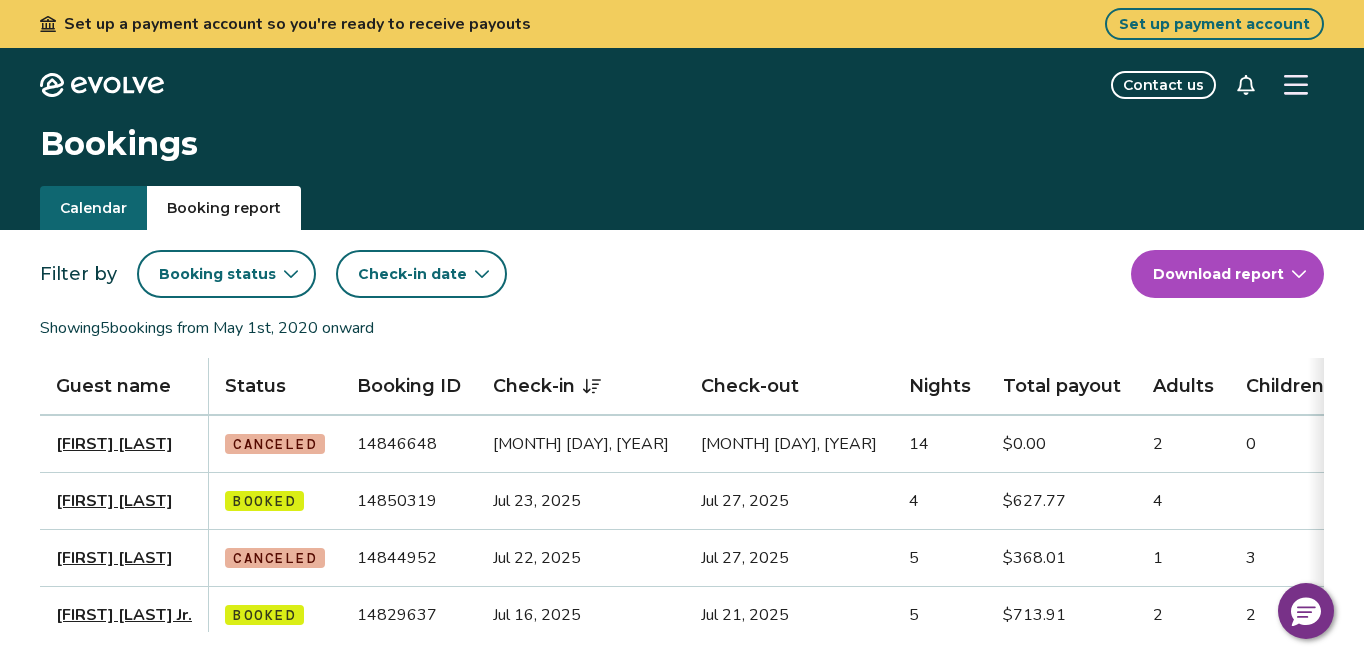 click on "Calendar" at bounding box center (93, 208) 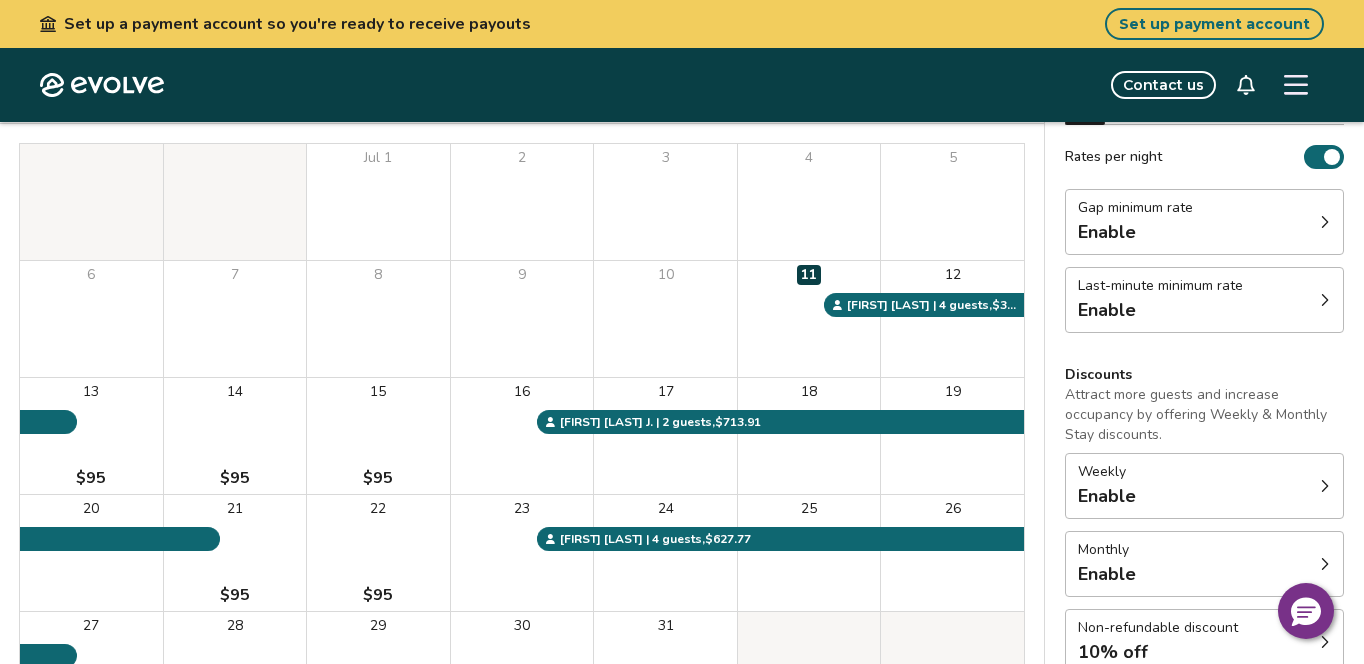 scroll, scrollTop: 0, scrollLeft: 0, axis: both 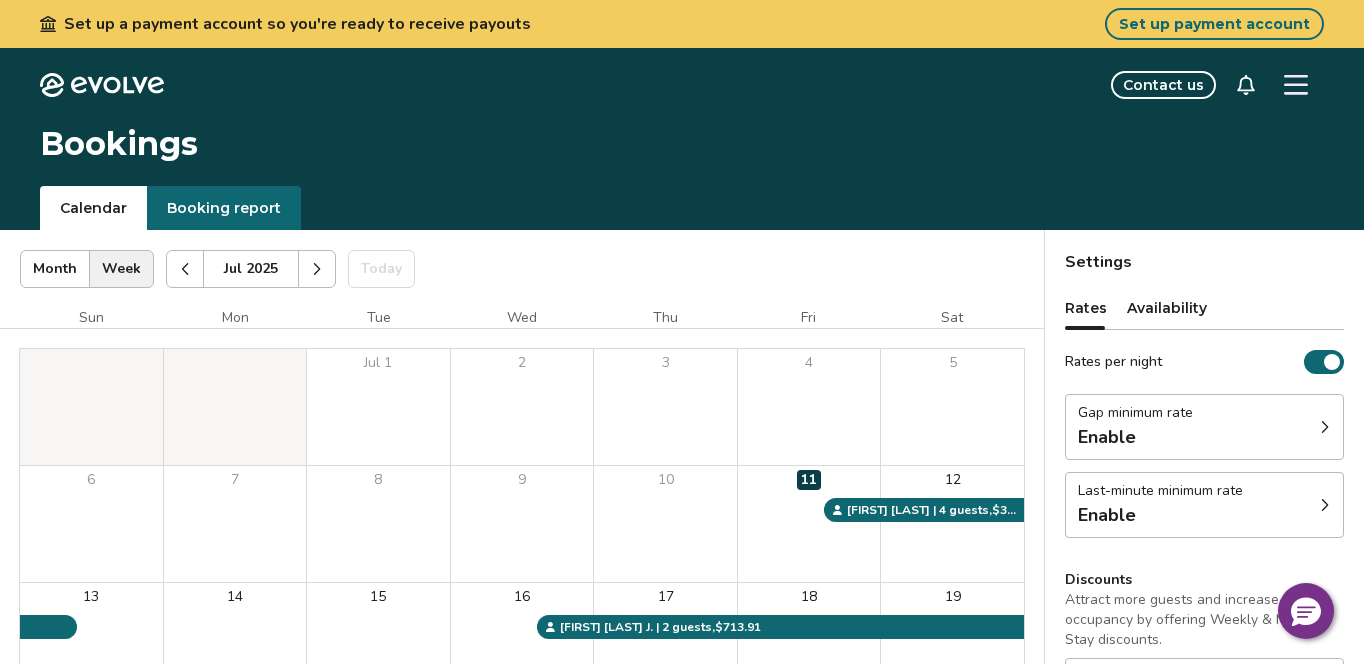 click 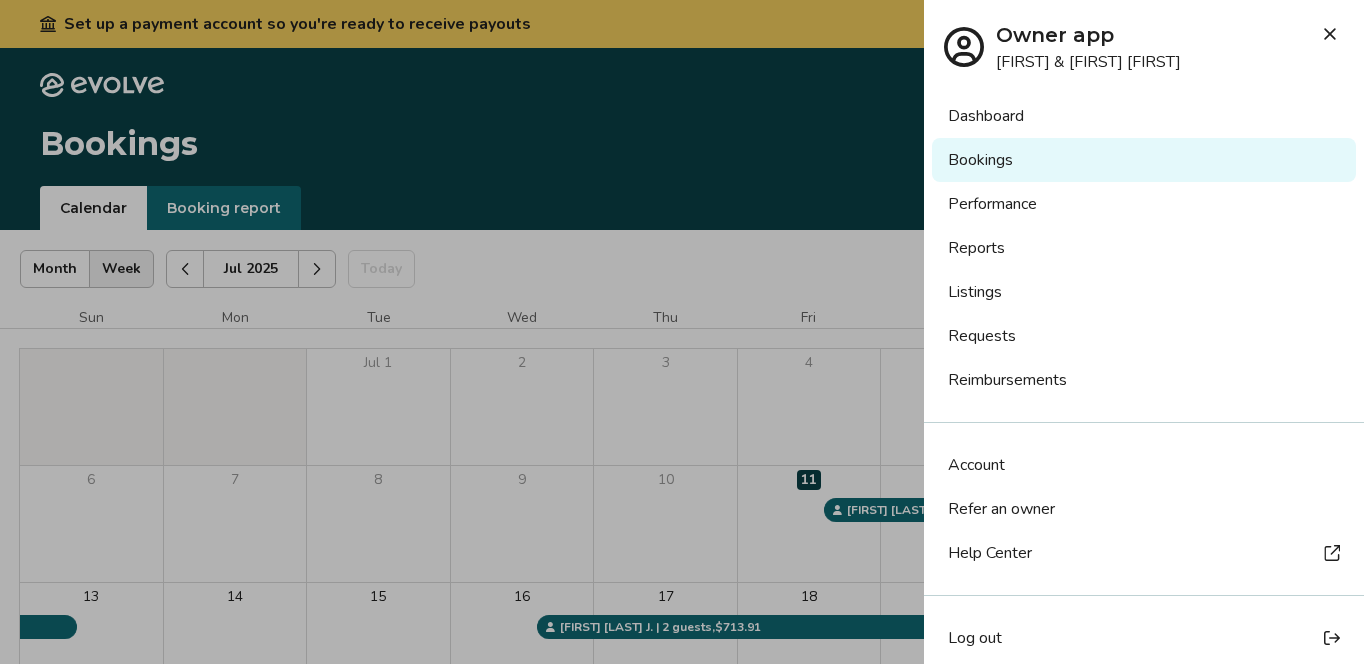click on "Account" at bounding box center [976, 465] 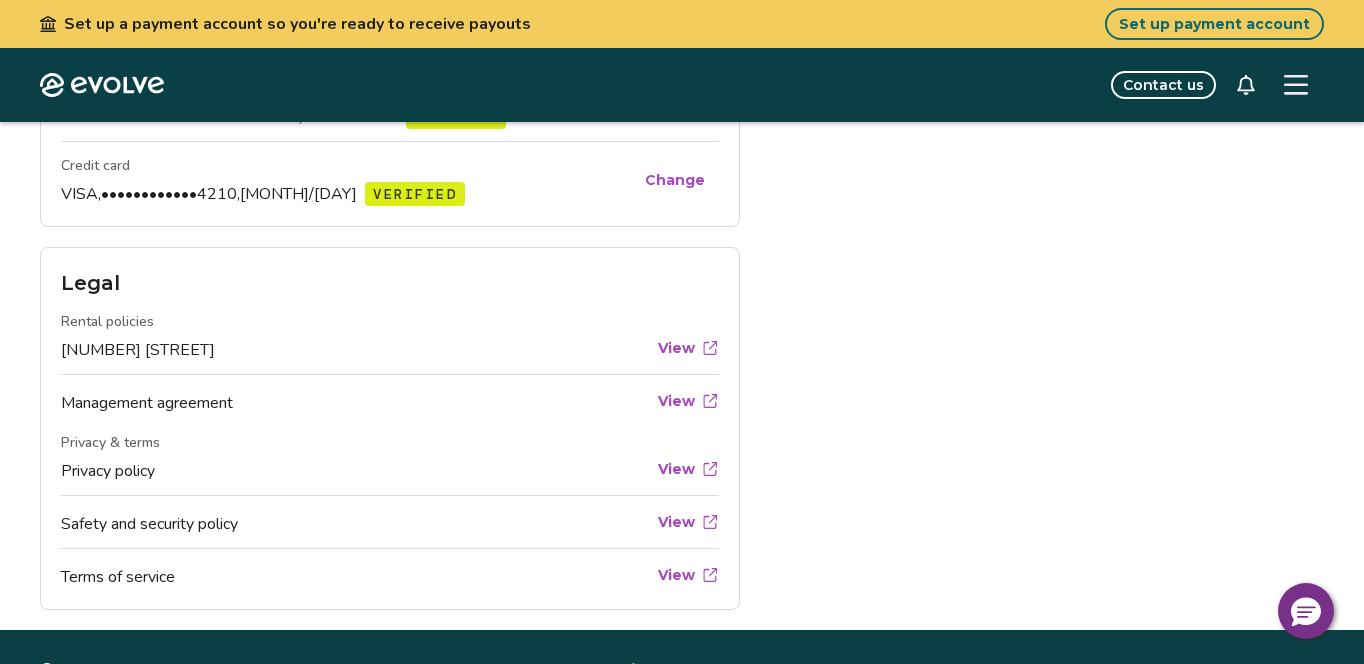 scroll, scrollTop: 1093, scrollLeft: 0, axis: vertical 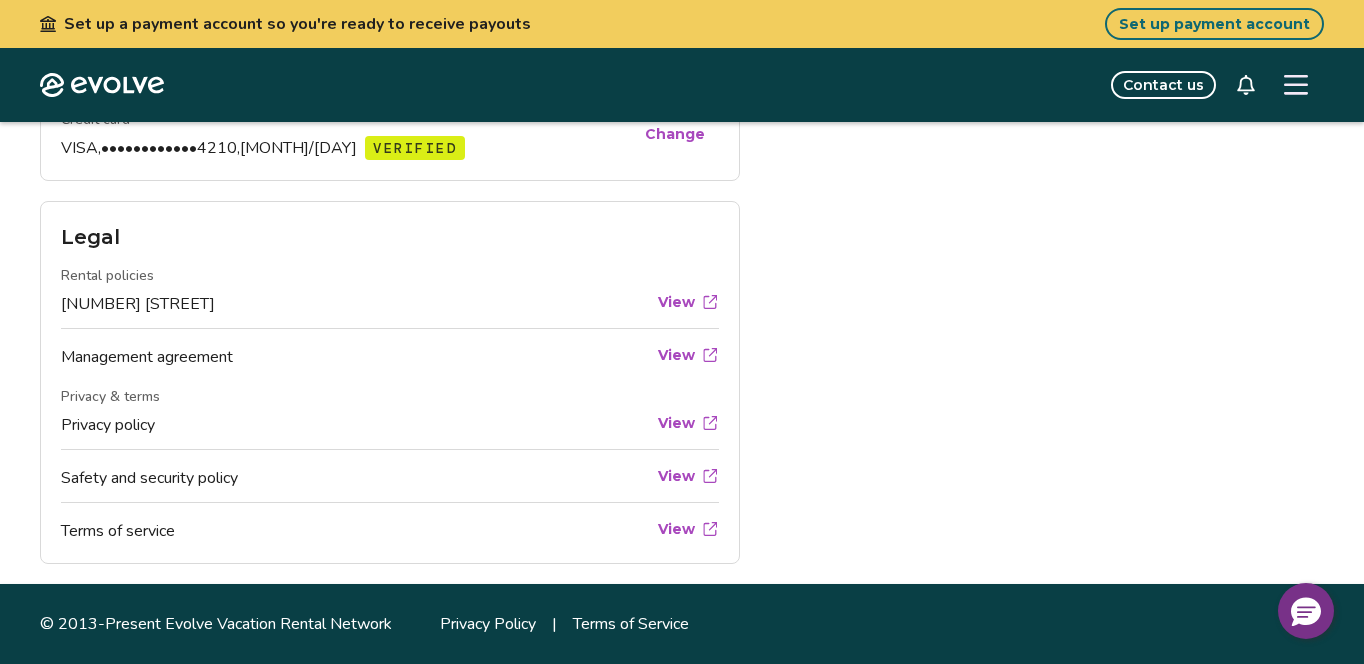 click 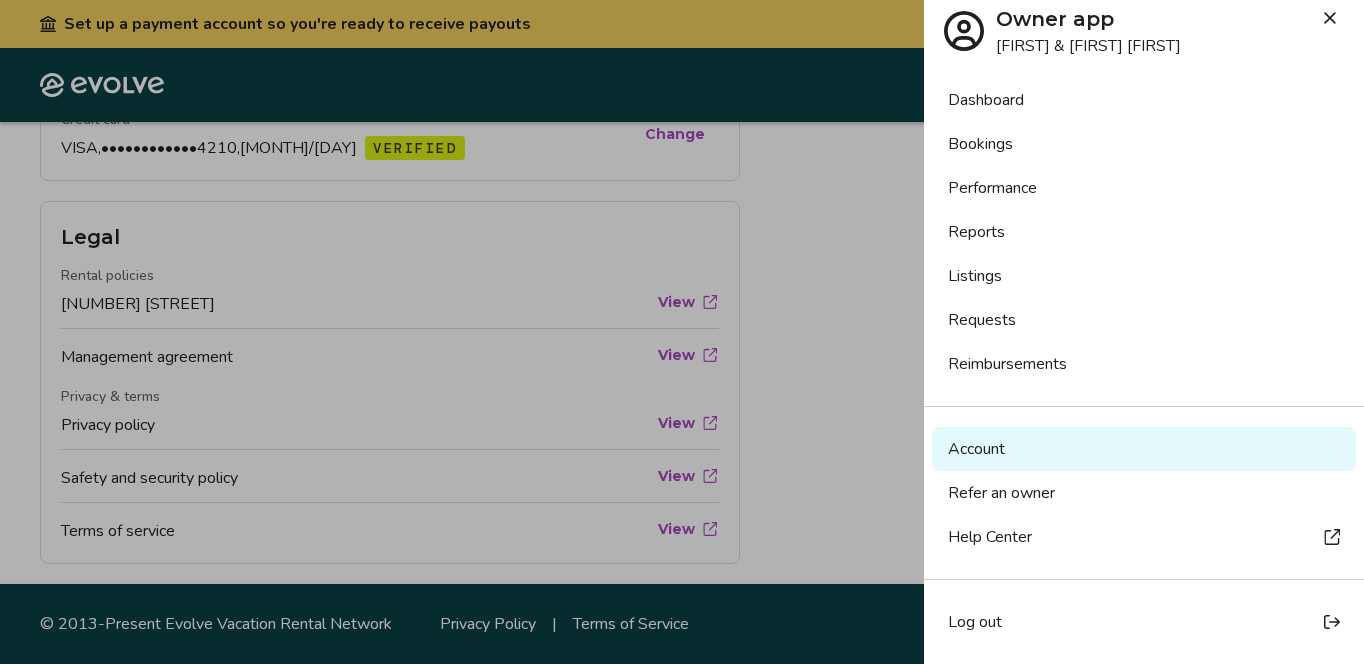 scroll, scrollTop: 0, scrollLeft: 0, axis: both 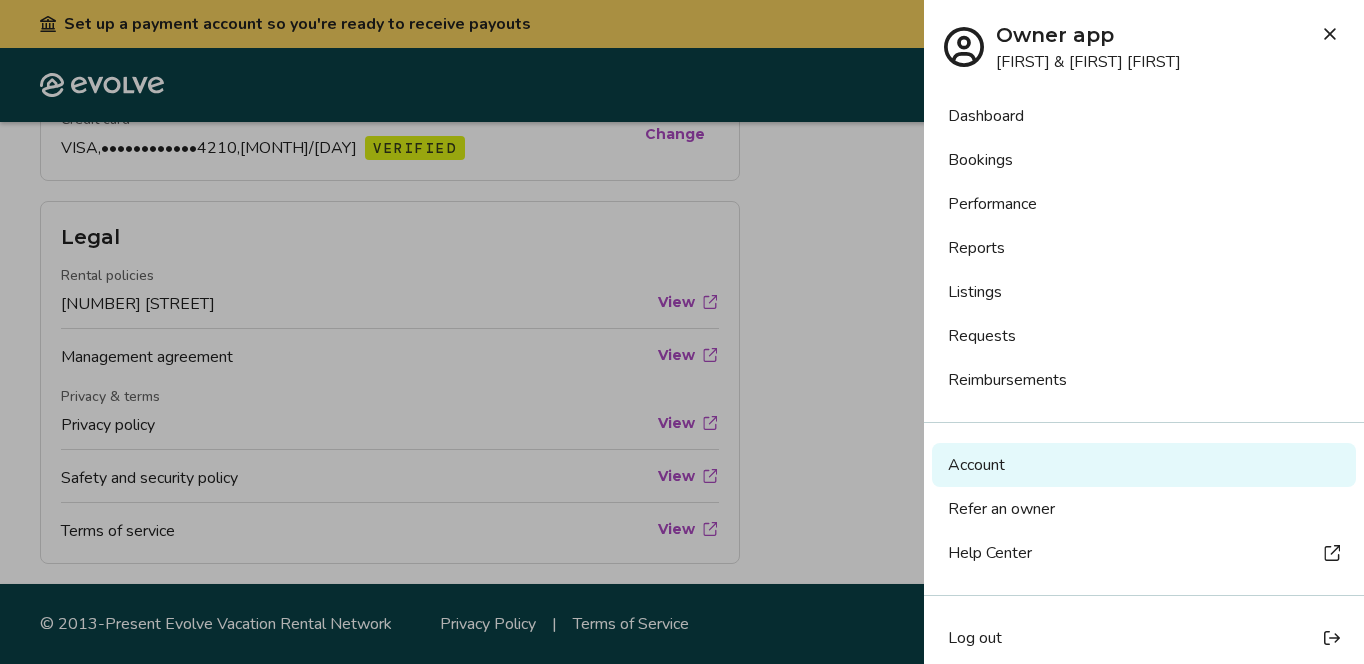 click on "Dashboard" at bounding box center [1144, 116] 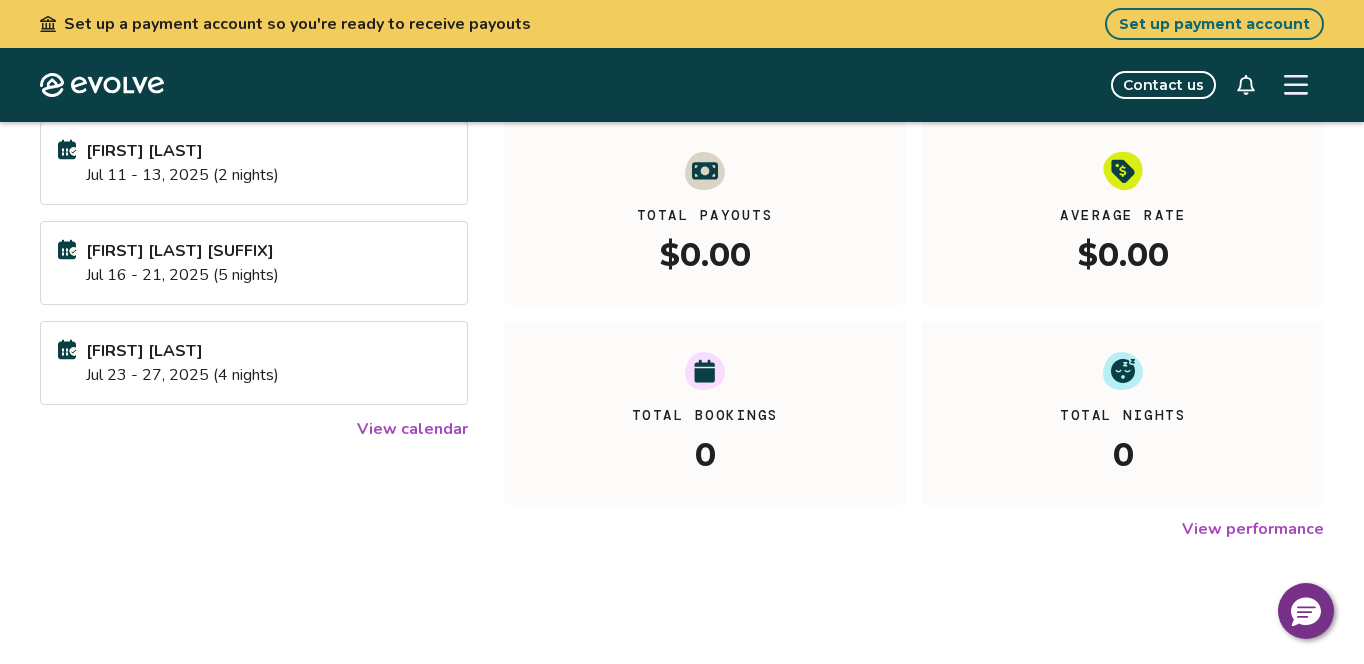 scroll, scrollTop: 76, scrollLeft: 0, axis: vertical 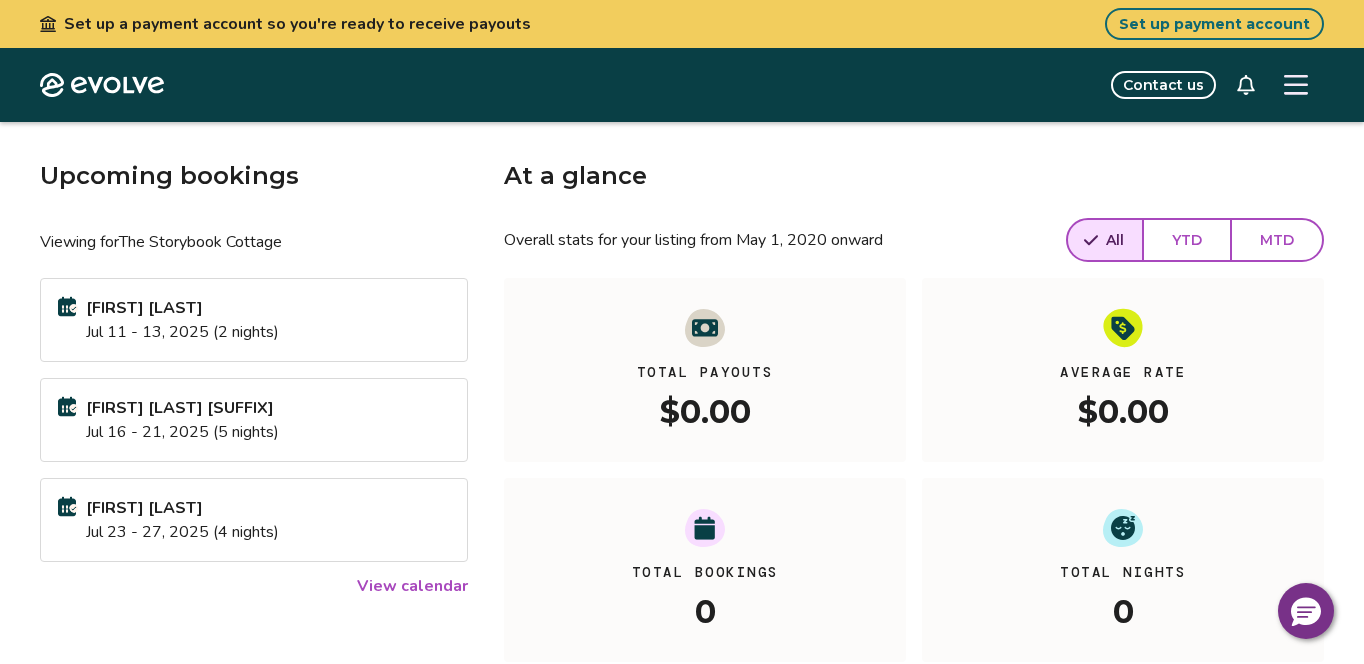 click 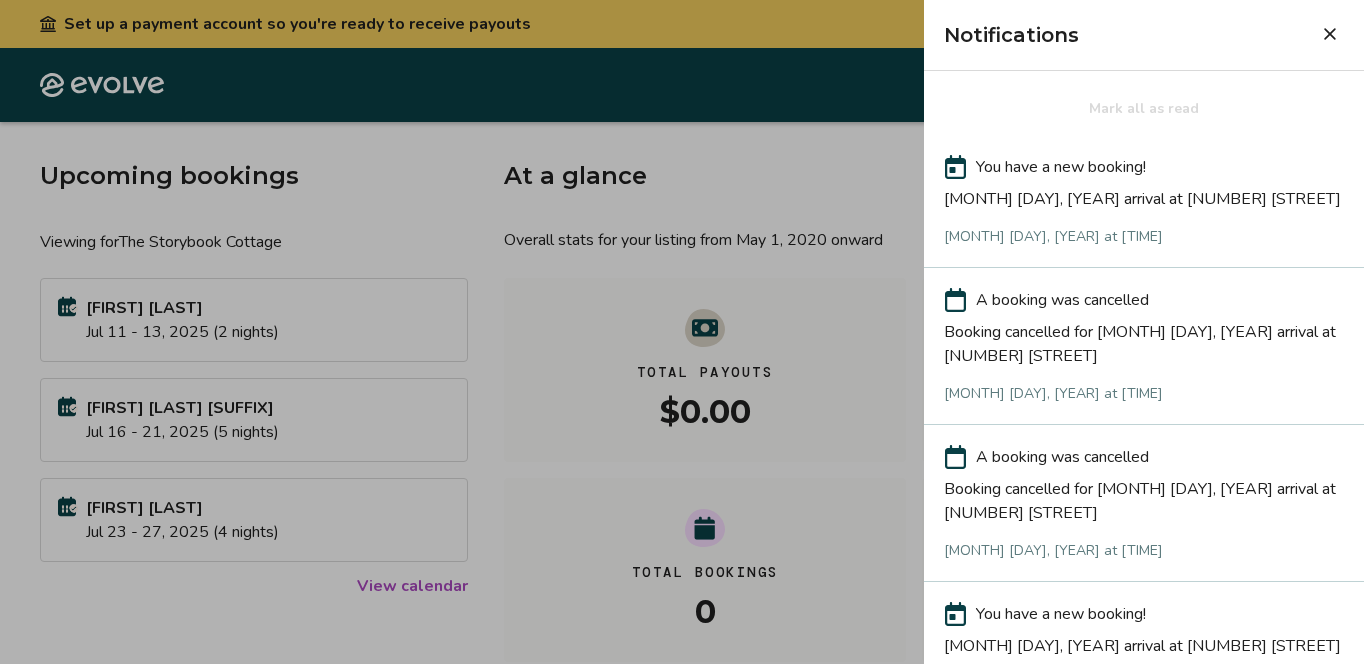 click 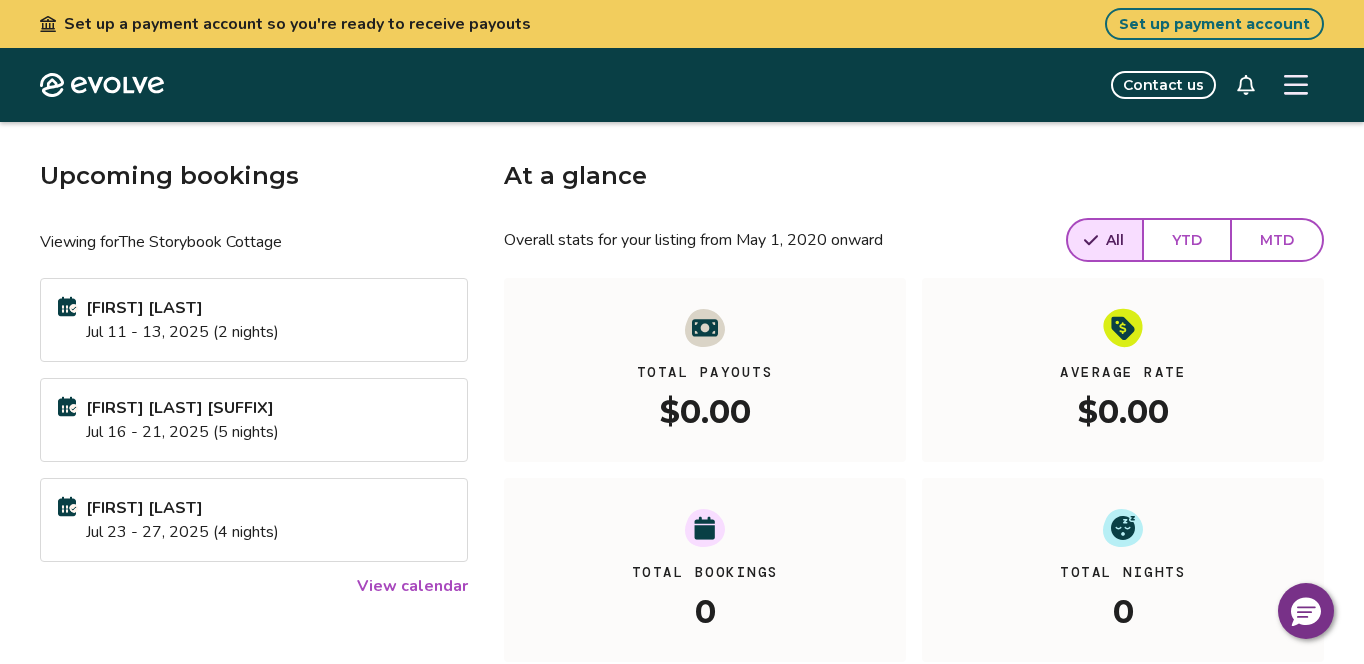 click 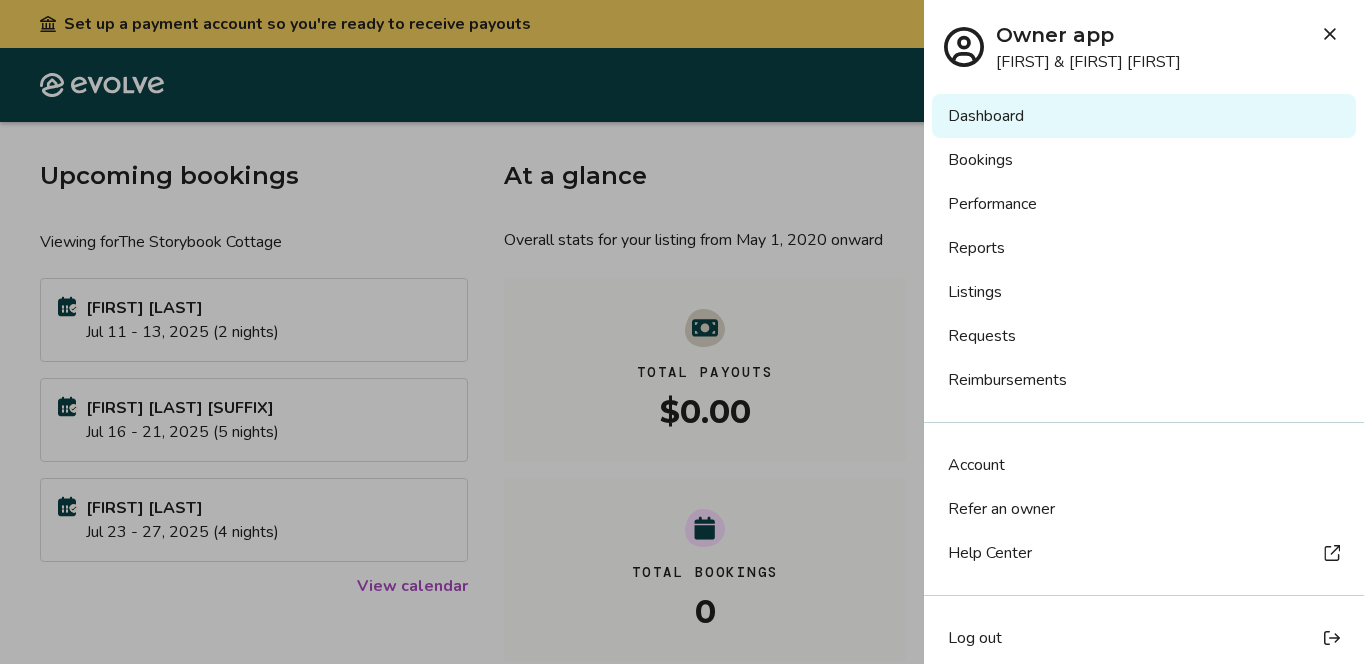 click on "Performance" at bounding box center [1144, 204] 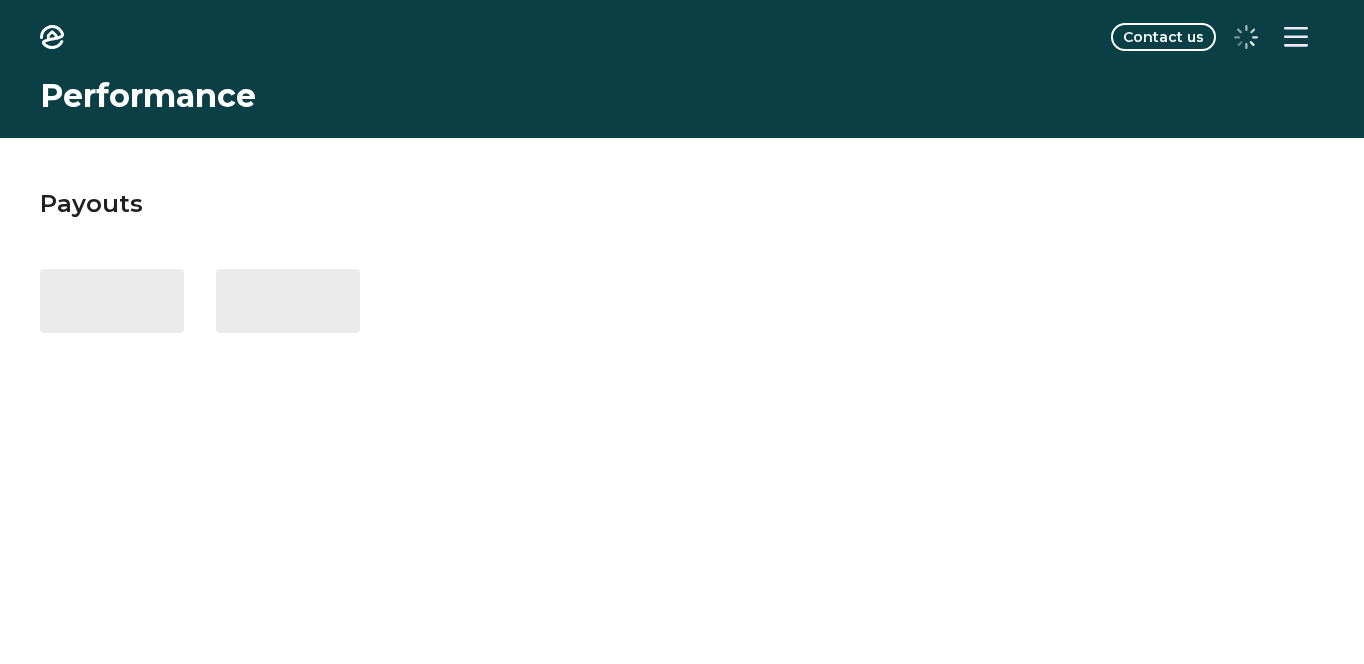 scroll, scrollTop: 0, scrollLeft: 0, axis: both 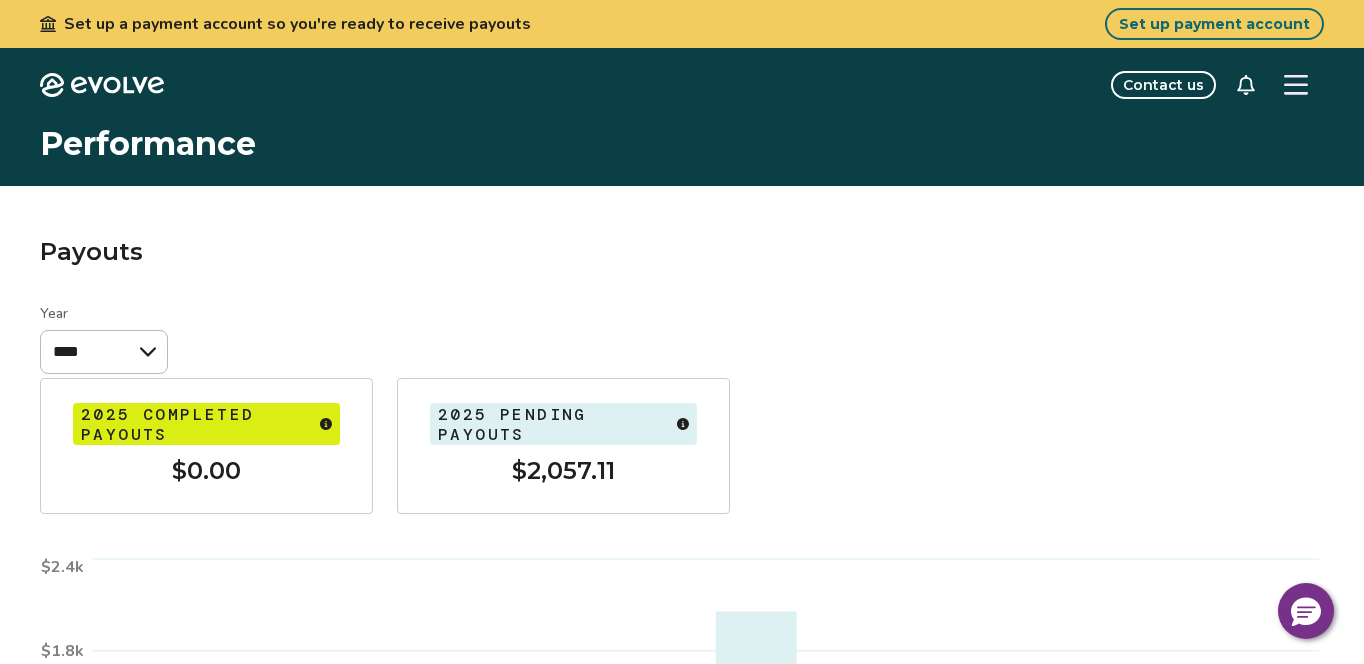 click 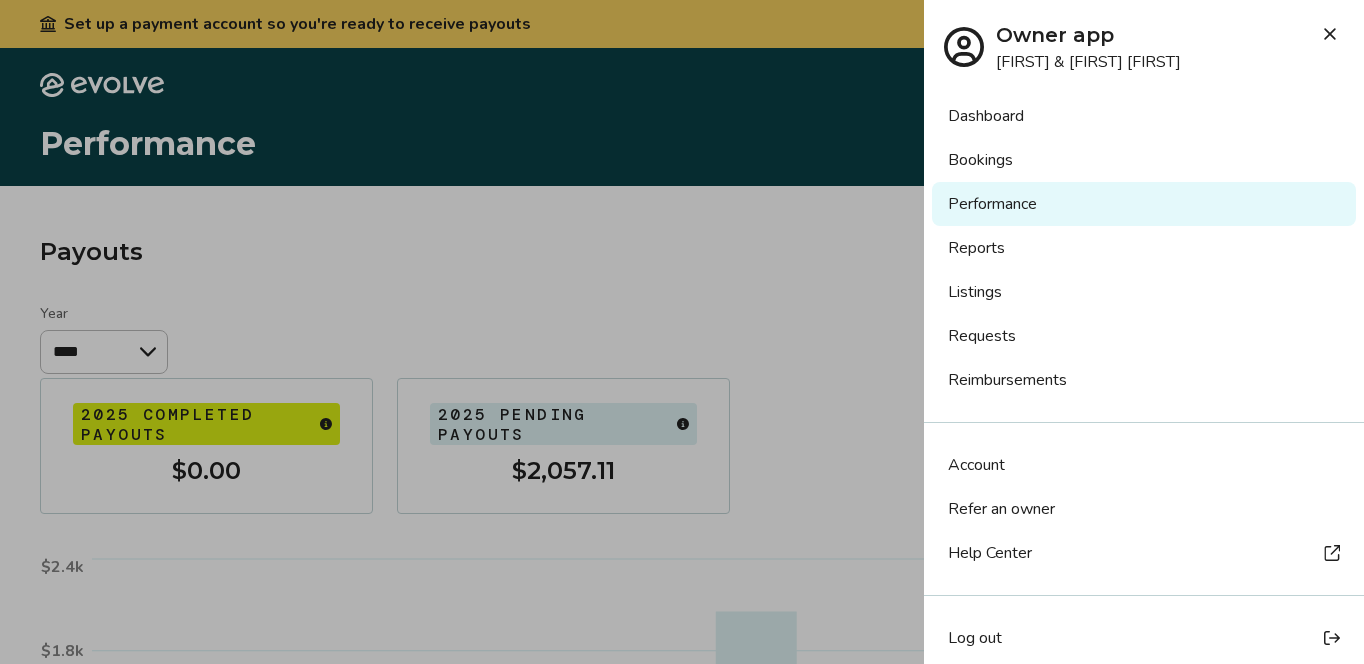 click on "Account" at bounding box center (976, 465) 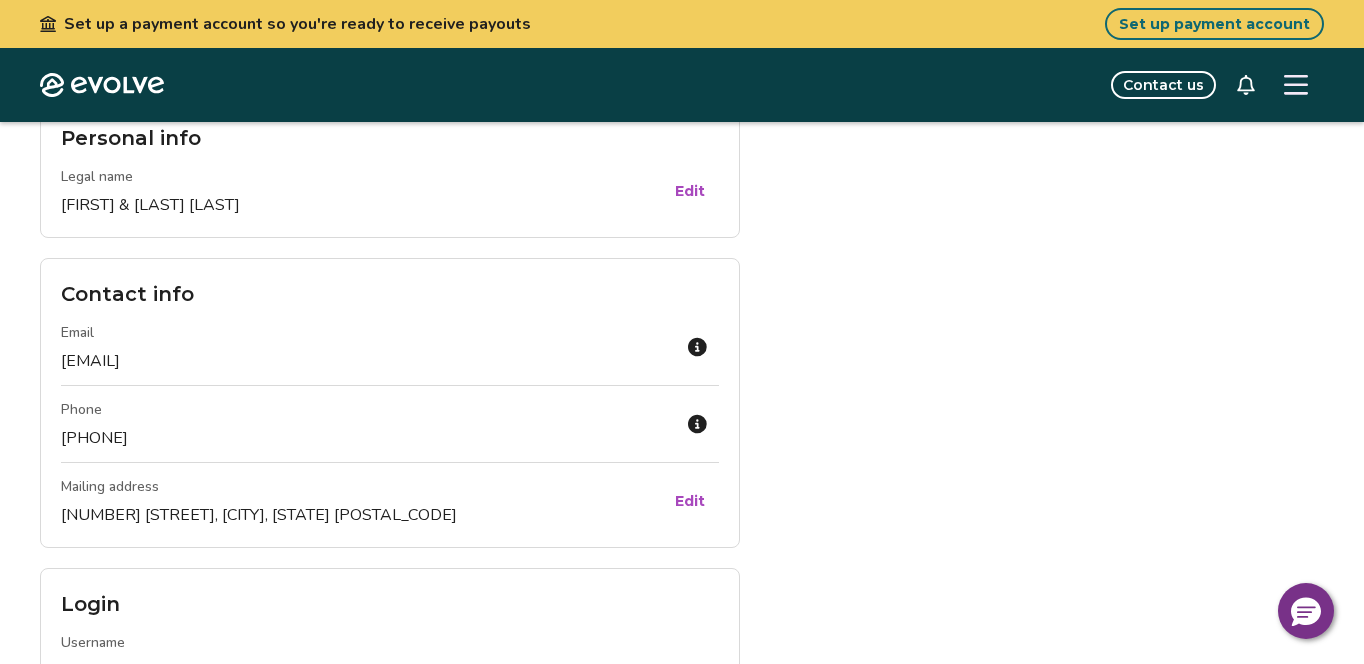 scroll, scrollTop: 0, scrollLeft: 0, axis: both 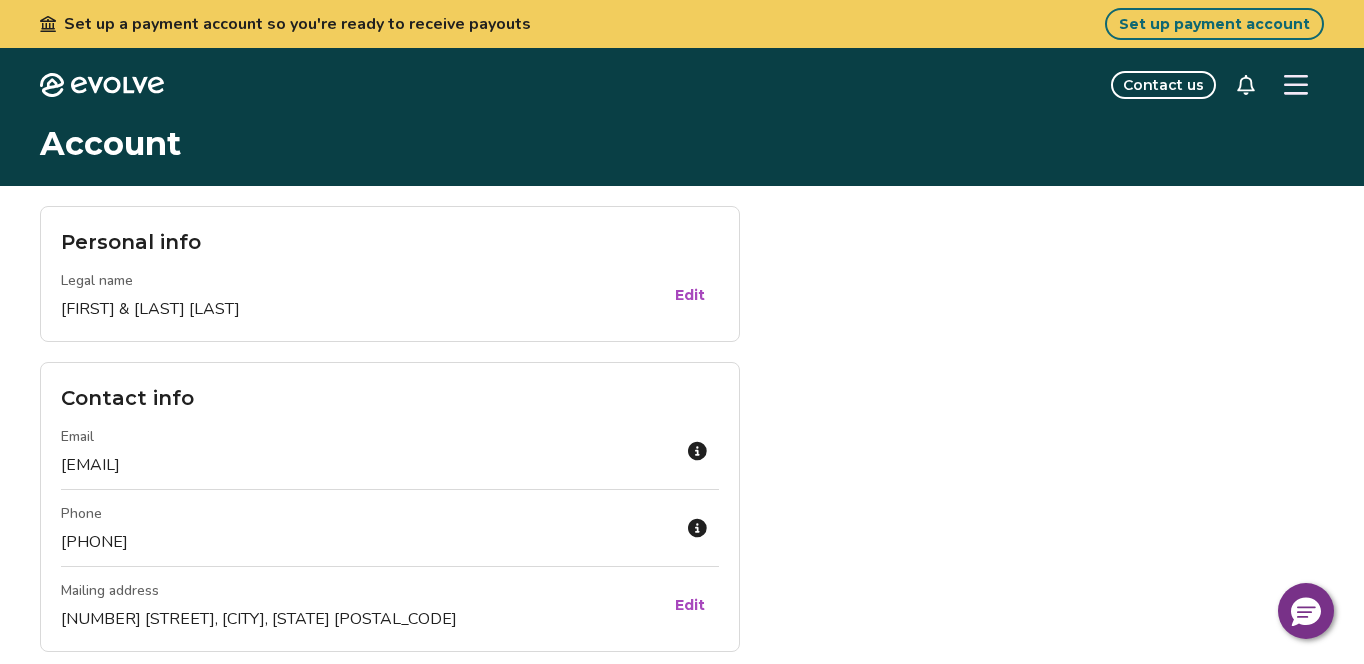 click at bounding box center [1296, 85] 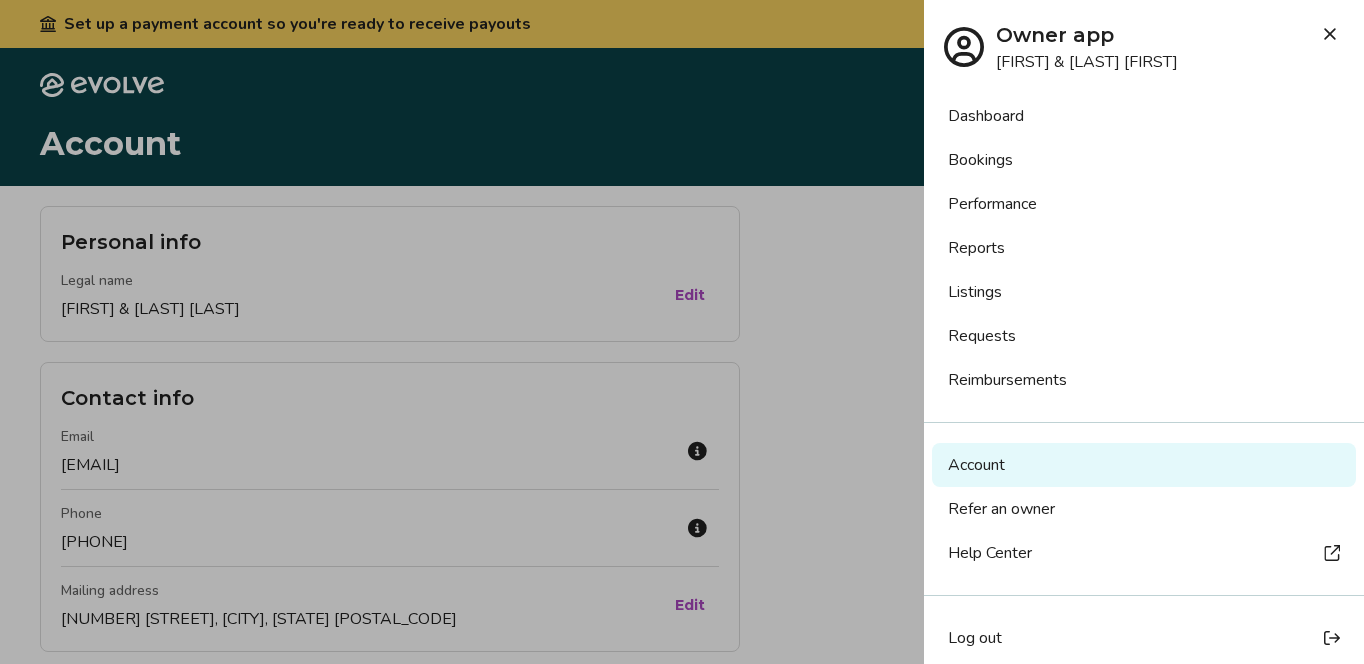 scroll, scrollTop: 16, scrollLeft: 0, axis: vertical 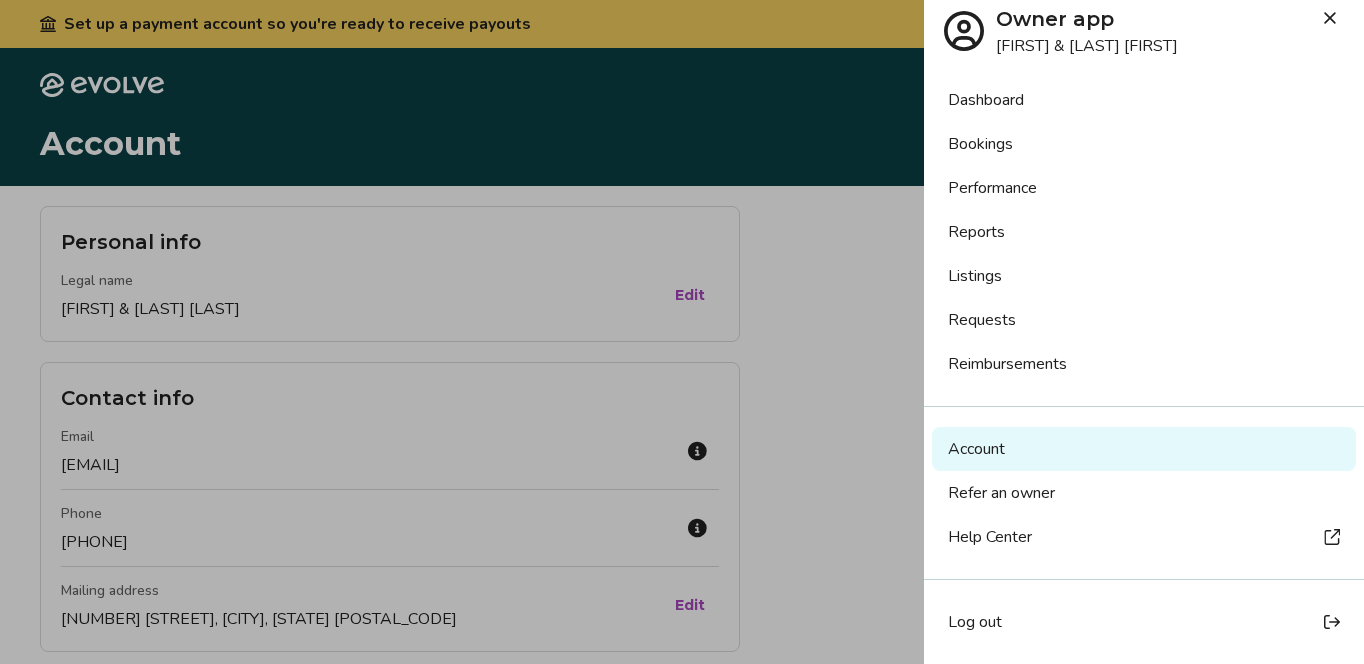 click on "Account" at bounding box center [976, 449] 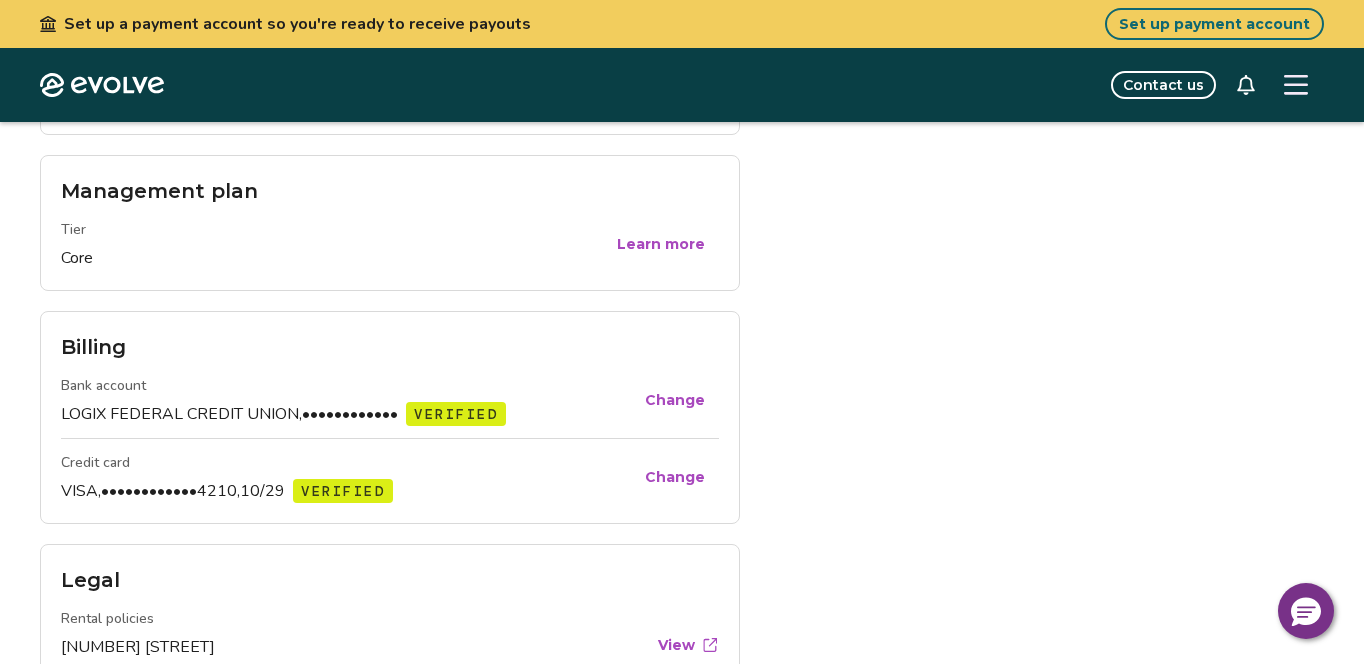 scroll, scrollTop: 749, scrollLeft: 0, axis: vertical 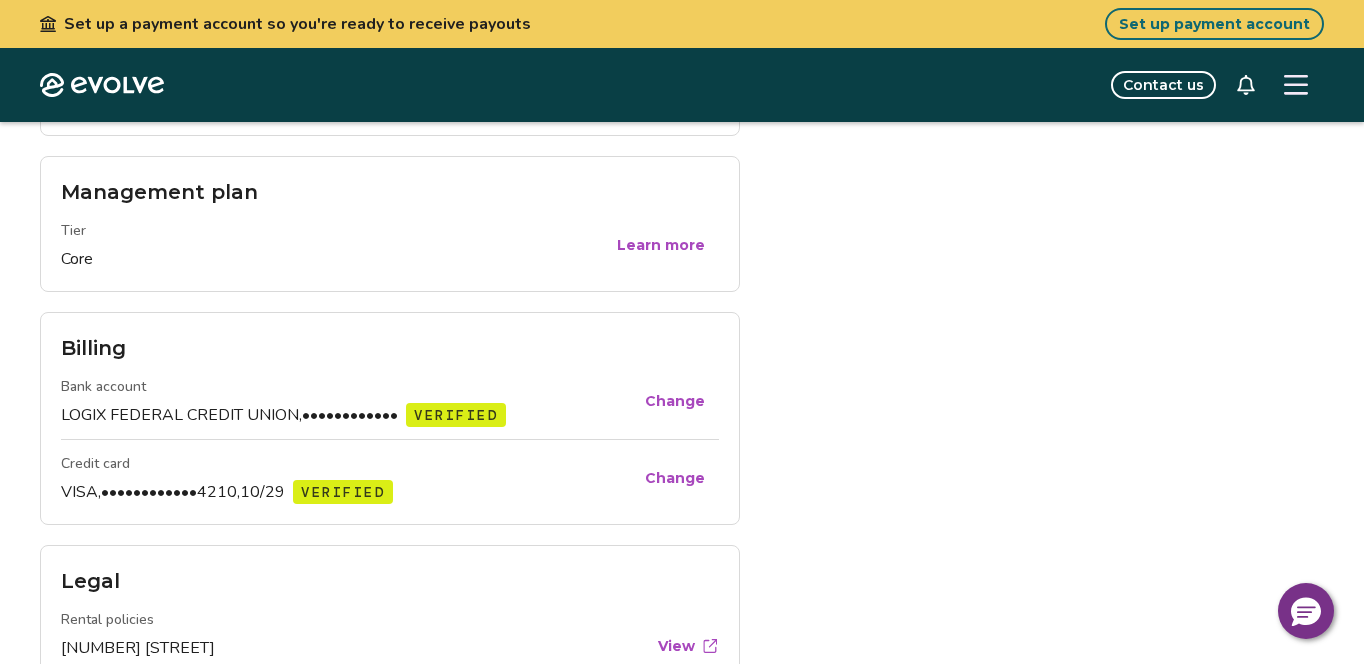 click on "Change" at bounding box center [675, 401] 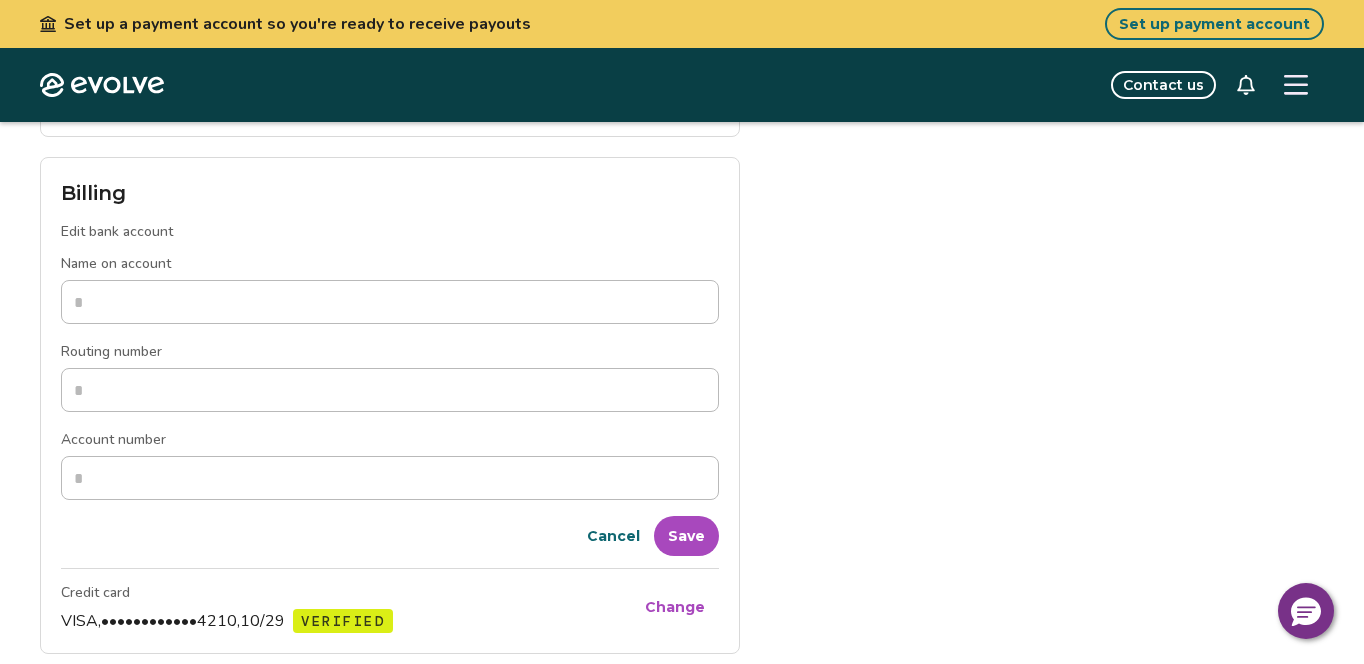 scroll, scrollTop: 874, scrollLeft: 0, axis: vertical 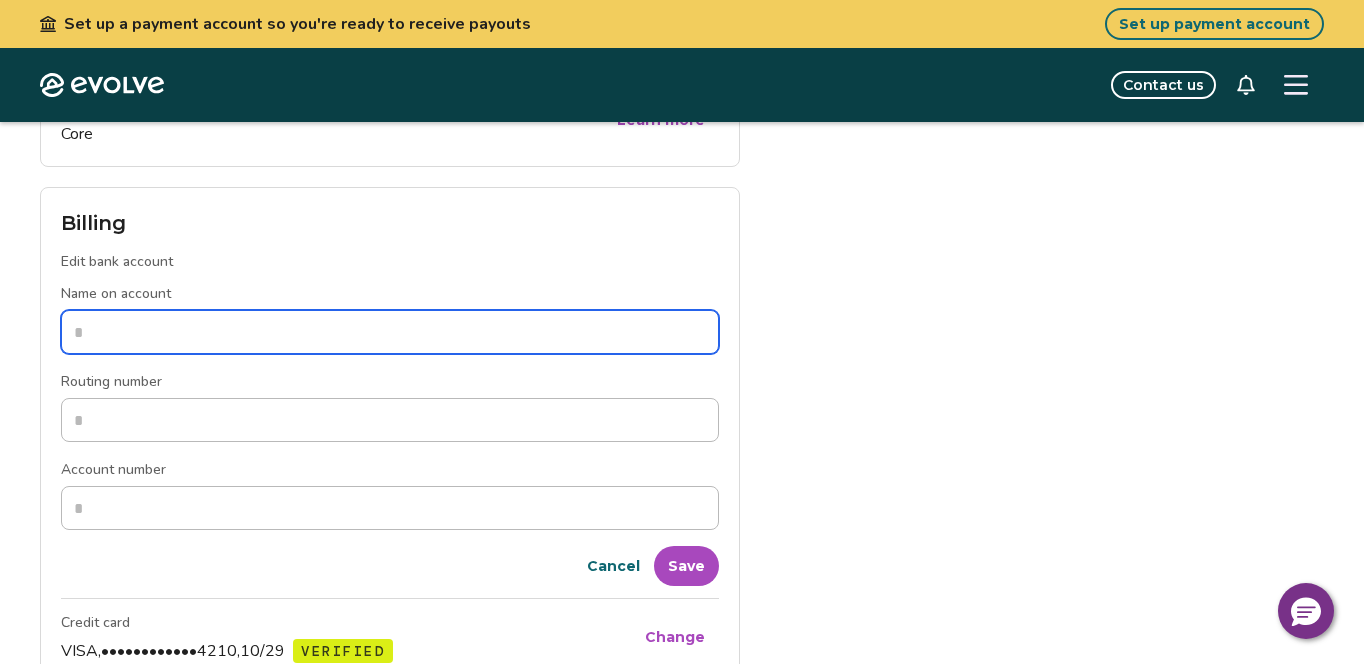 click on "Name on account" at bounding box center (390, 332) 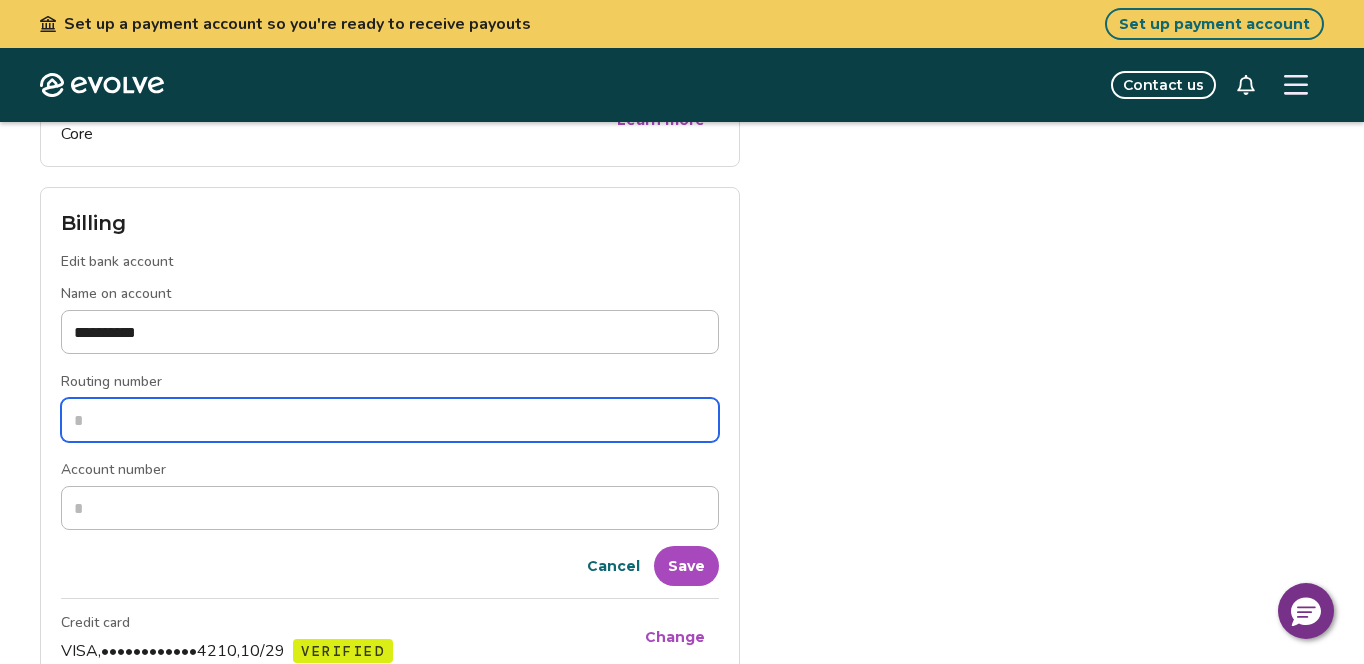 click on "Routing number" at bounding box center [390, 420] 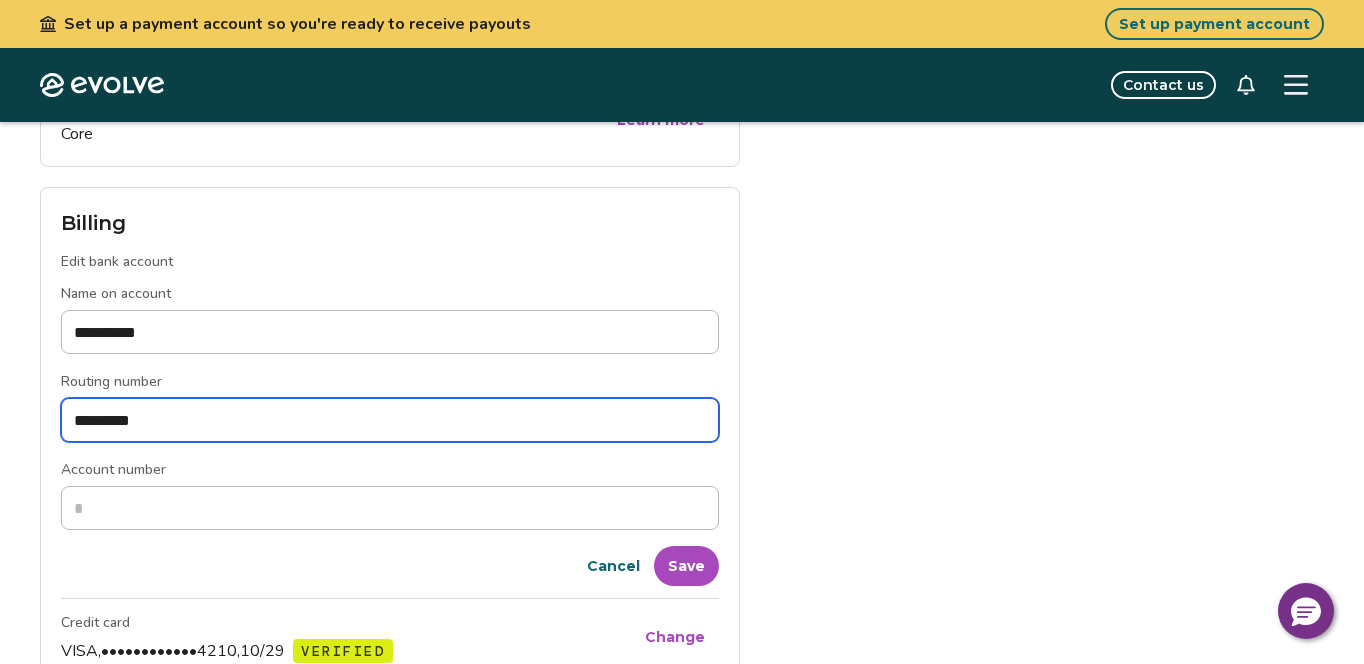 type on "*********" 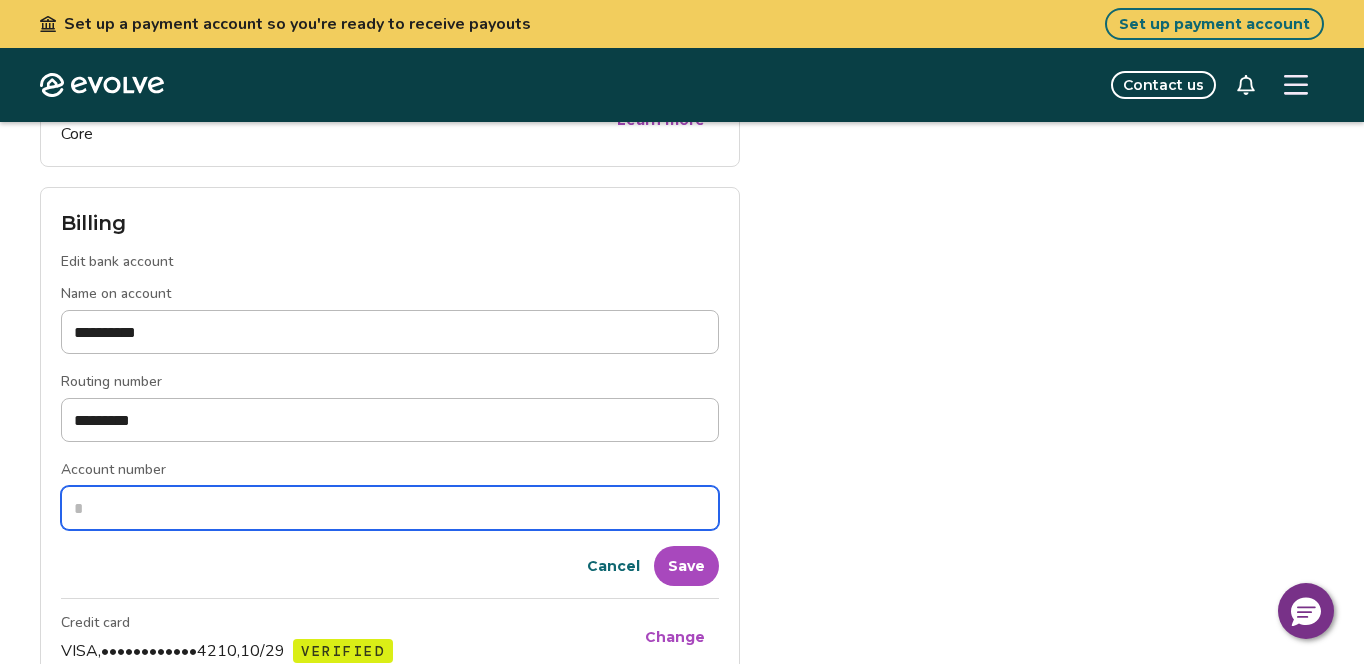 click on "Account number" at bounding box center [390, 508] 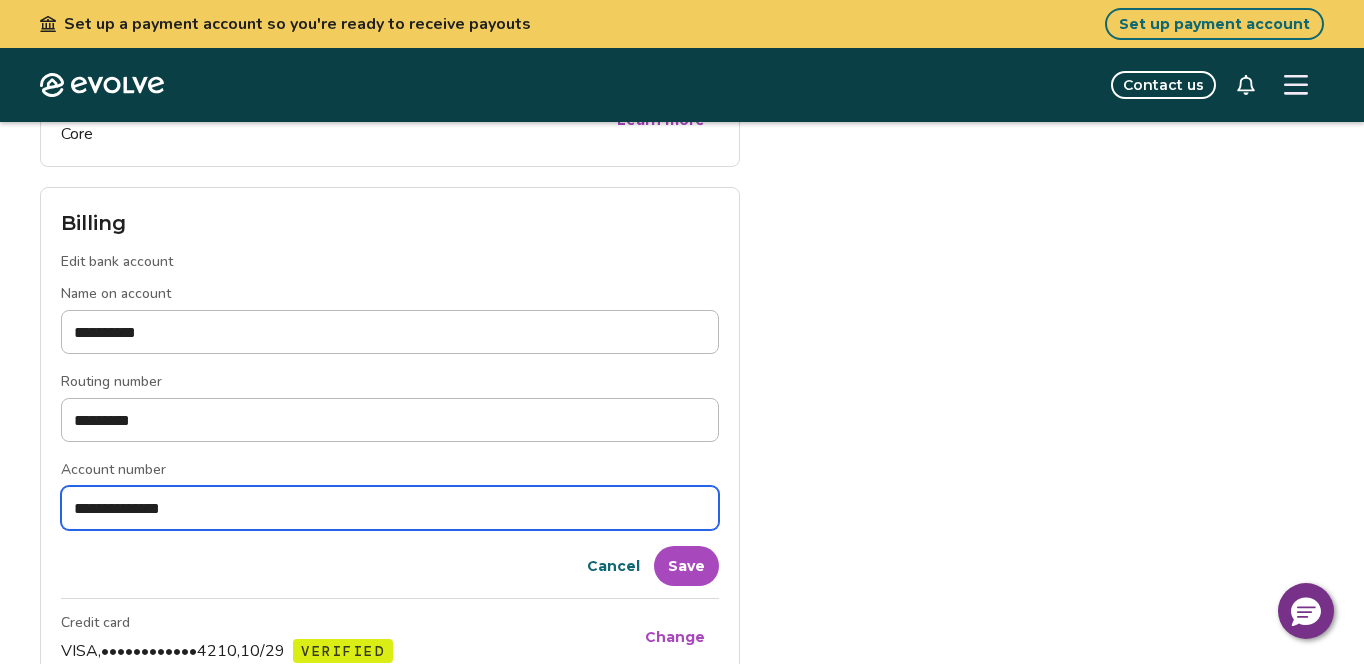 type on "**********" 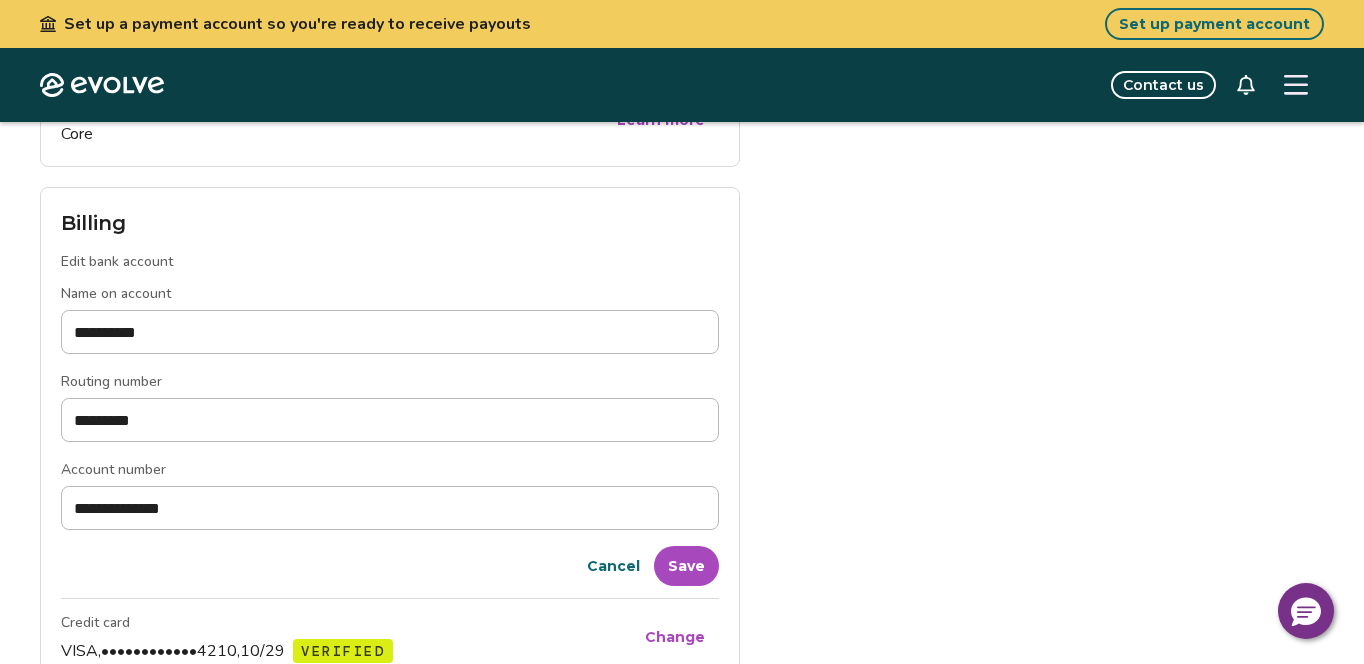 click on "Save" at bounding box center (686, 566) 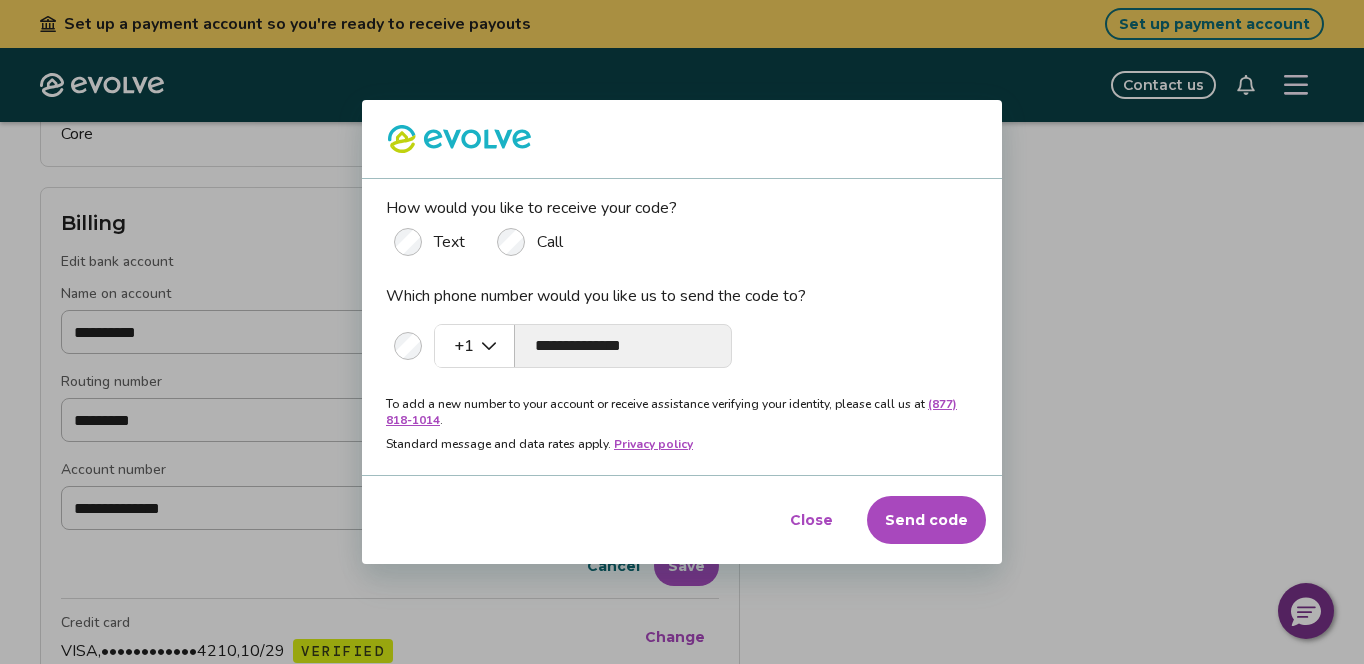 scroll, scrollTop: 137, scrollLeft: 0, axis: vertical 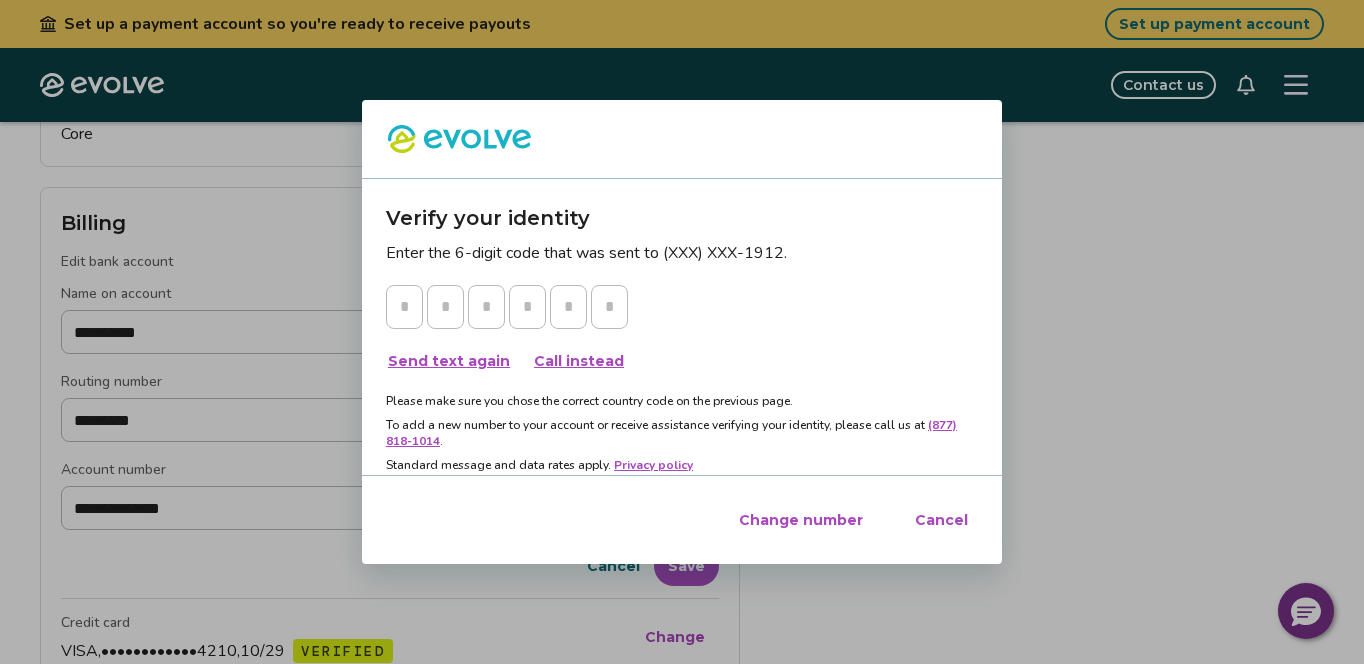 type on "*" 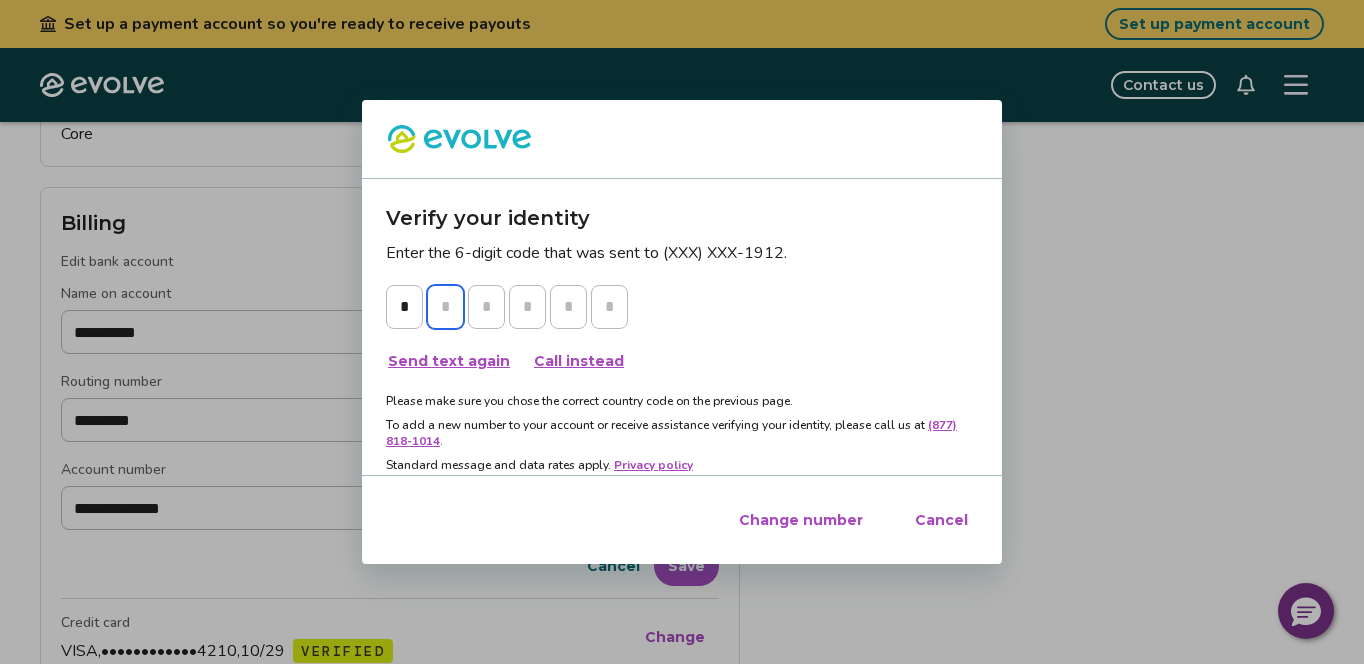 type on "*" 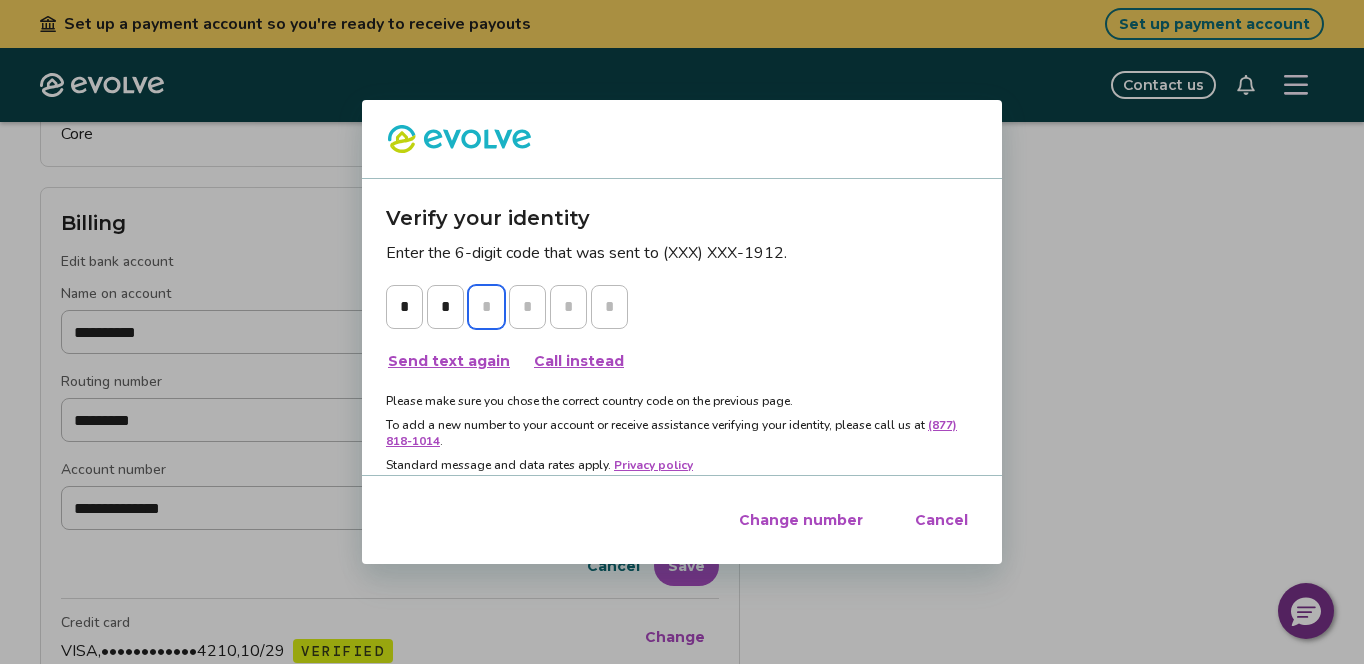 type on "*" 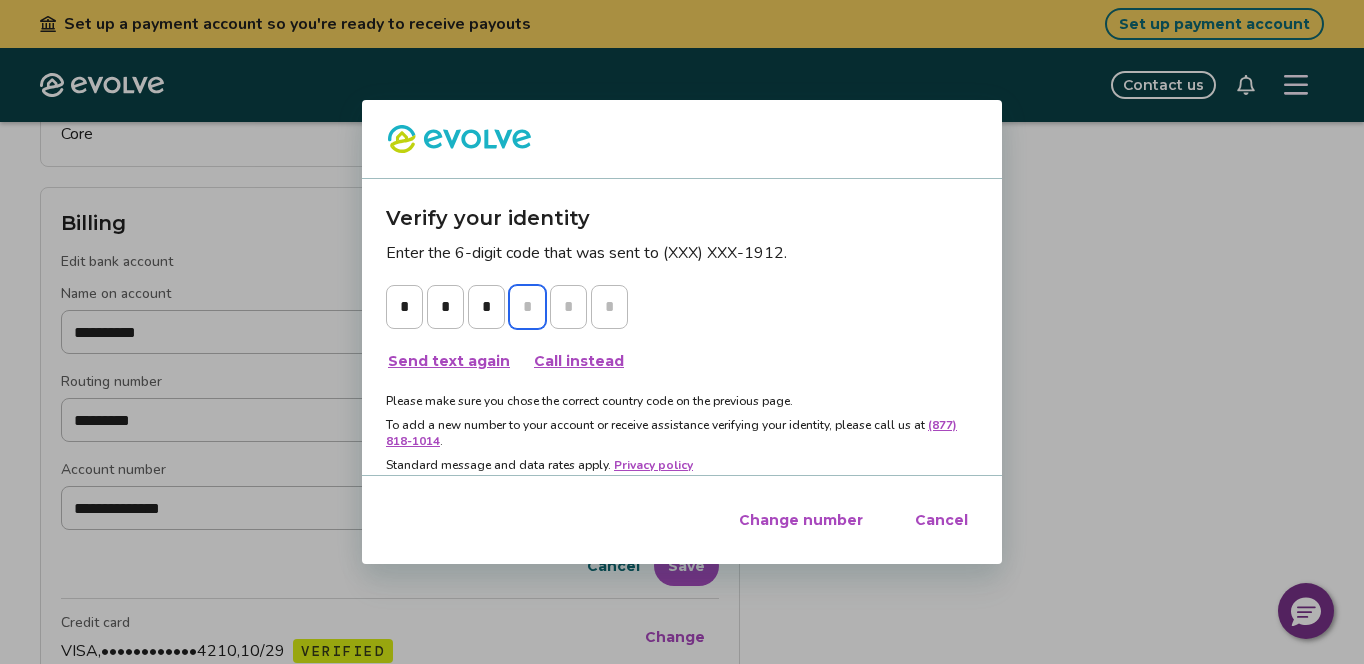 type on "*" 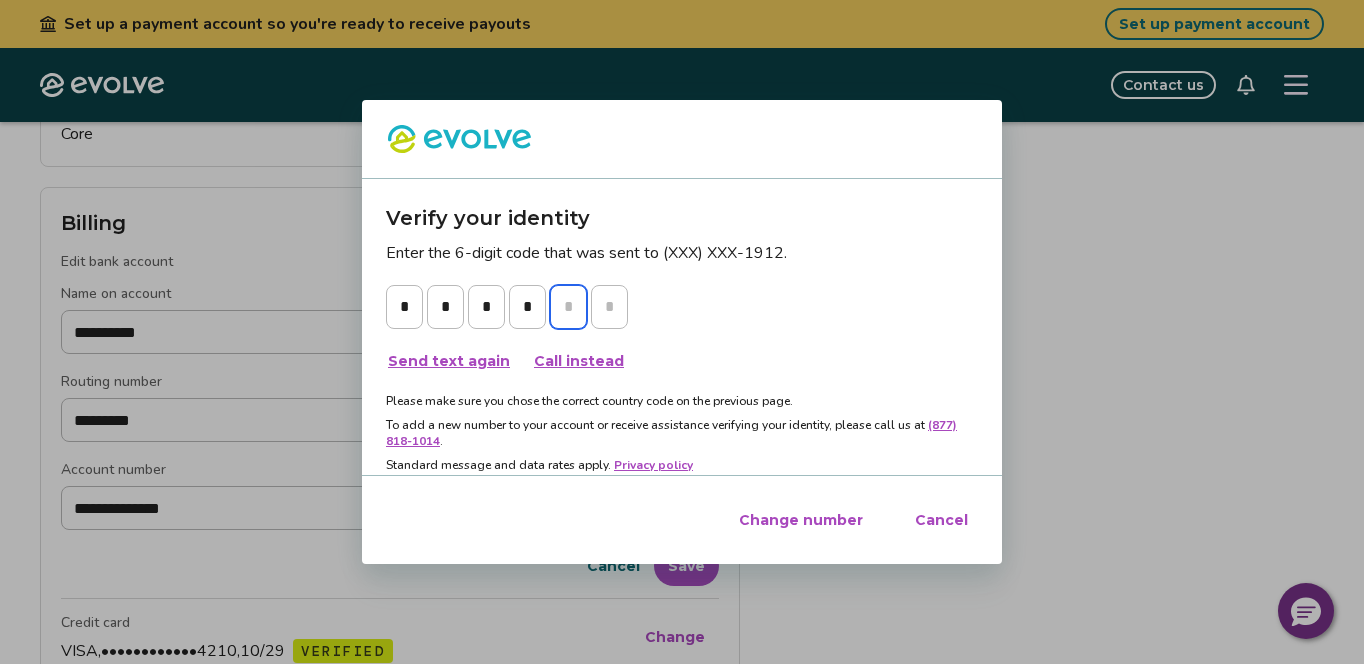 type on "*" 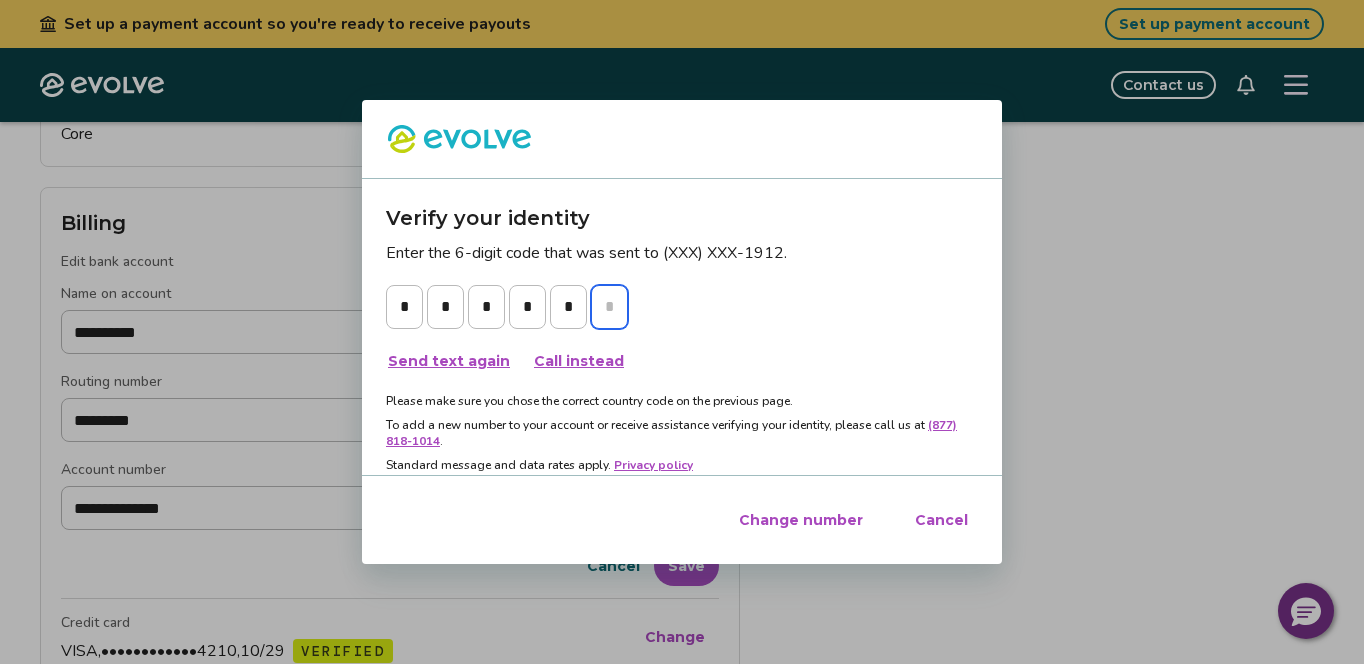 type on "*" 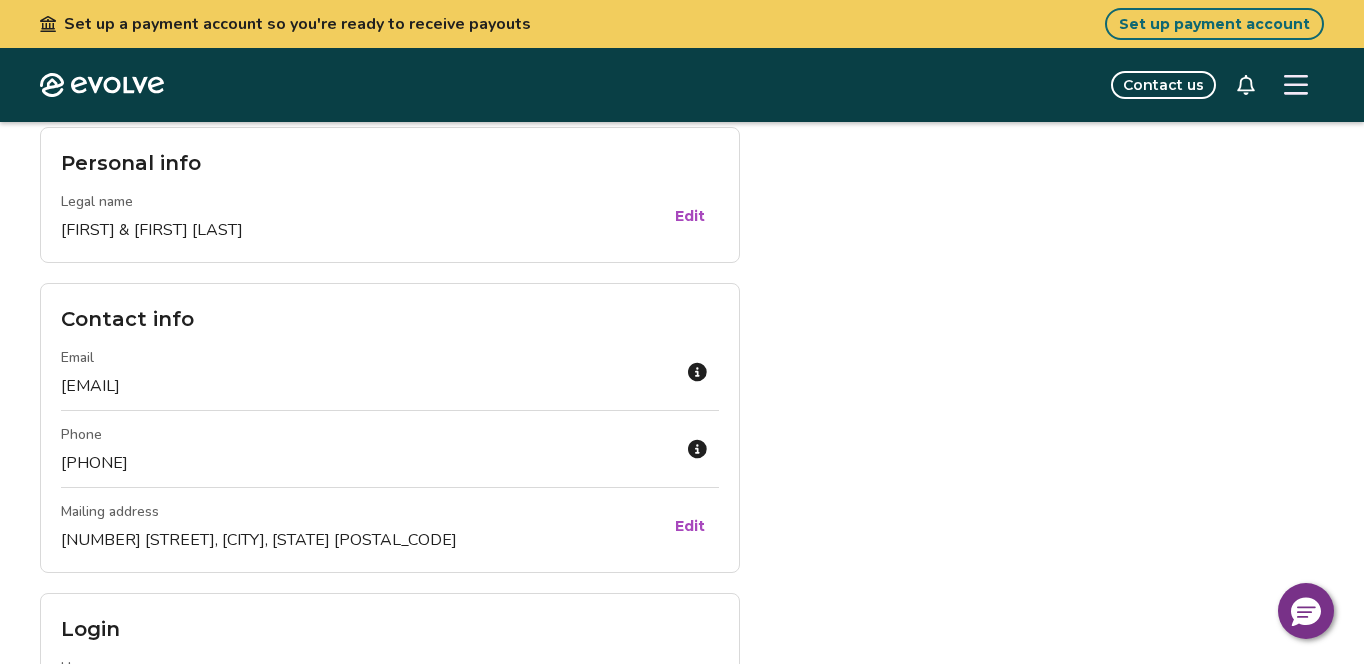 scroll, scrollTop: 0, scrollLeft: 0, axis: both 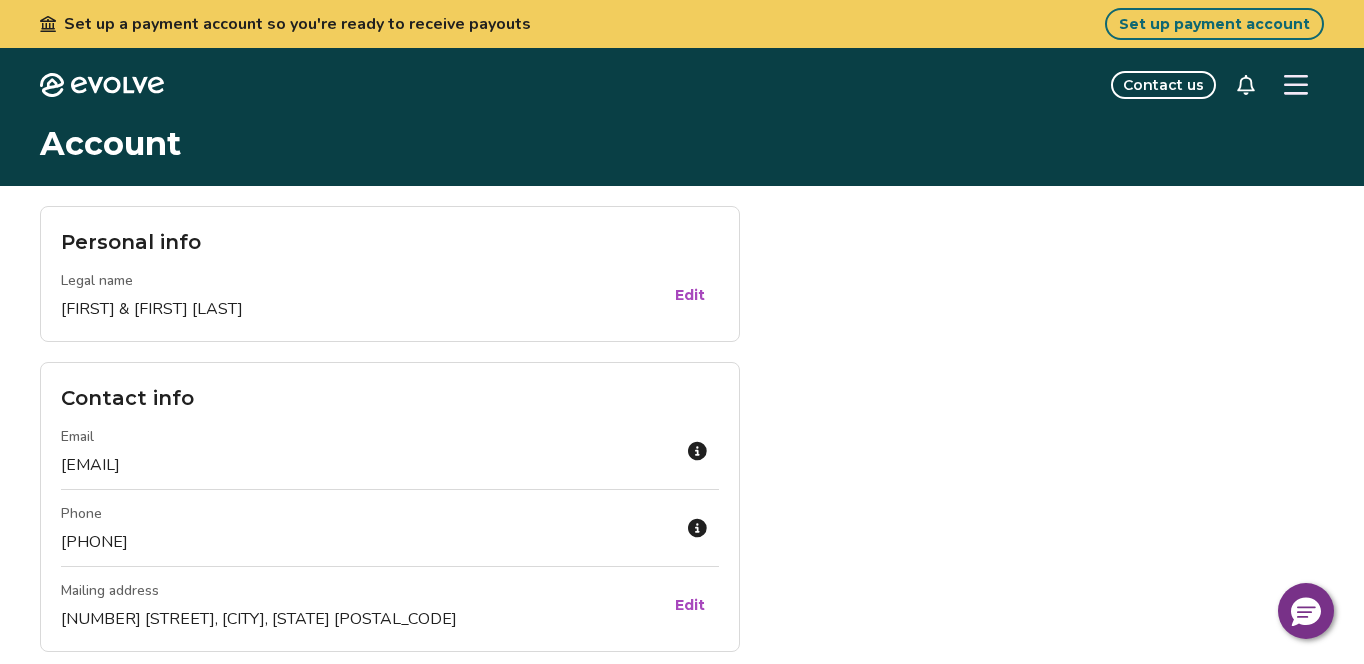 click on "Set up payment account" at bounding box center (1214, 24) 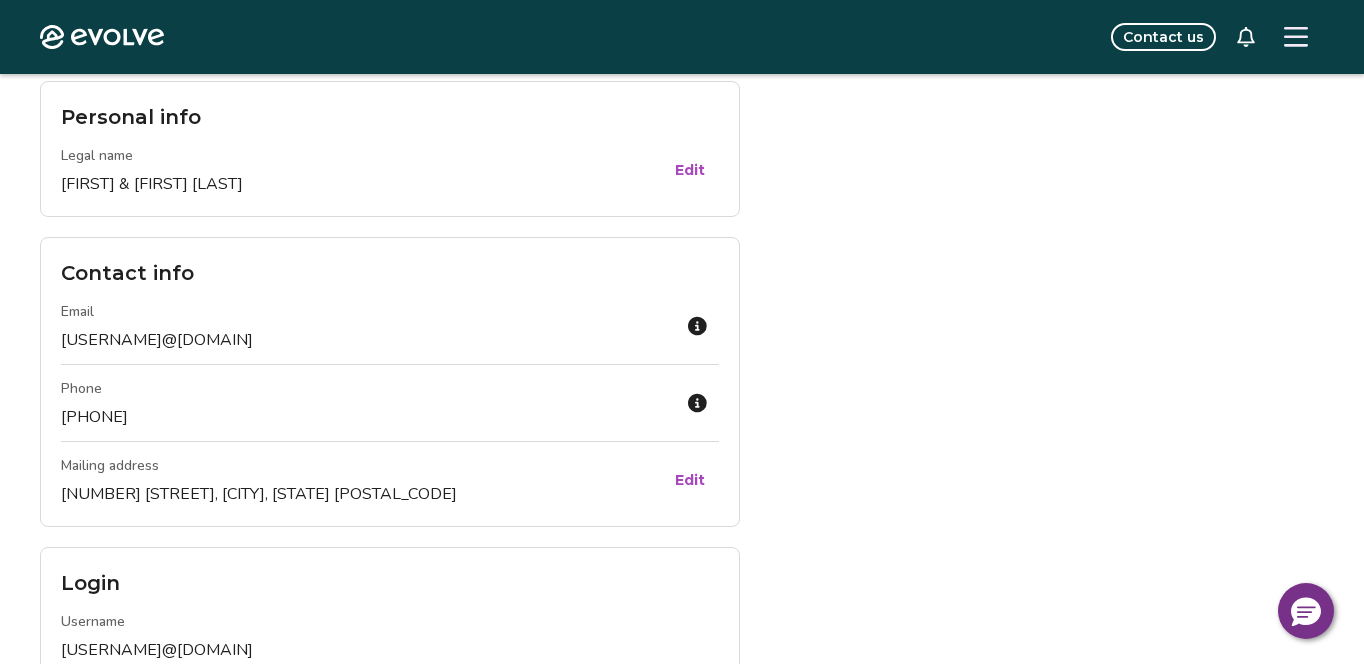 scroll, scrollTop: 0, scrollLeft: 0, axis: both 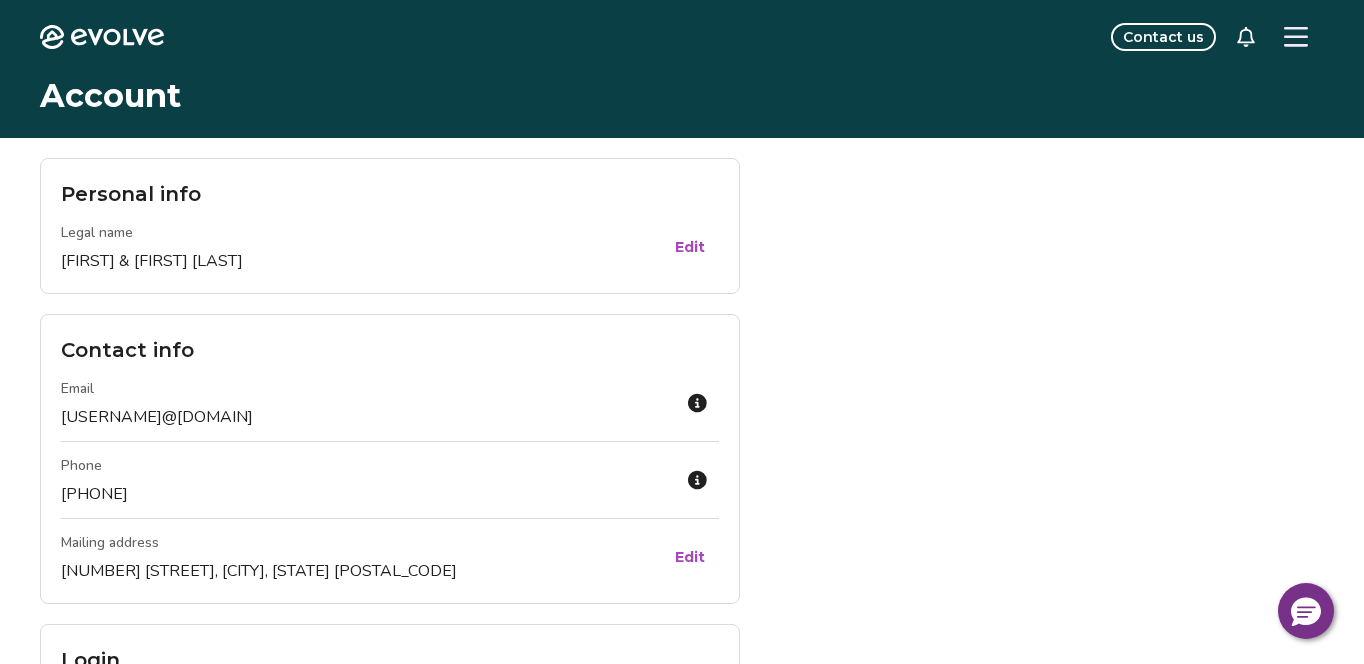 click 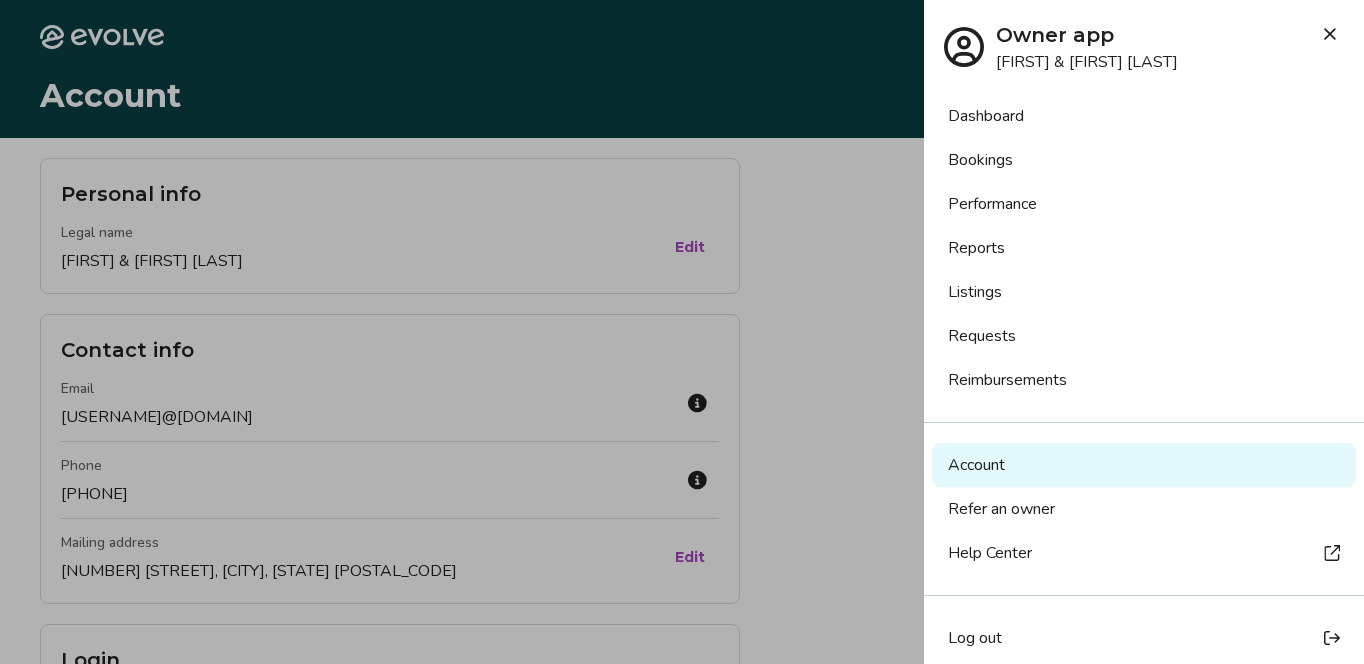 click on "Log out" at bounding box center [975, 638] 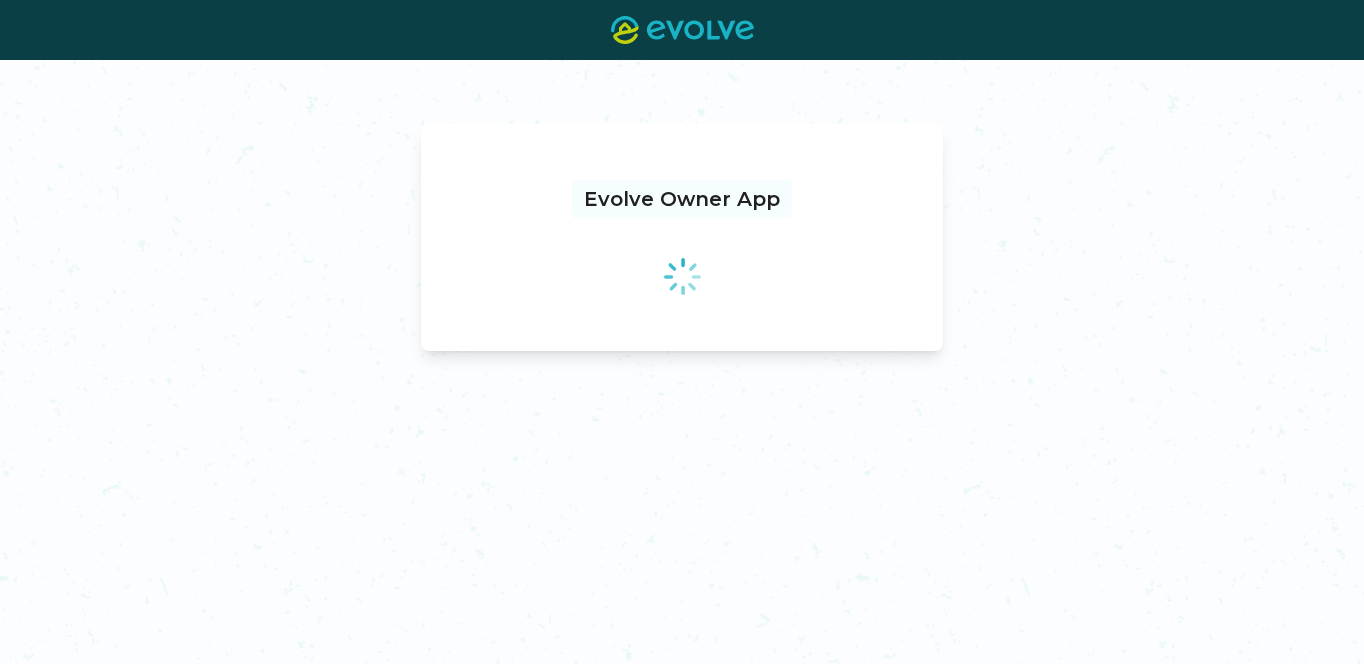 scroll, scrollTop: 0, scrollLeft: 0, axis: both 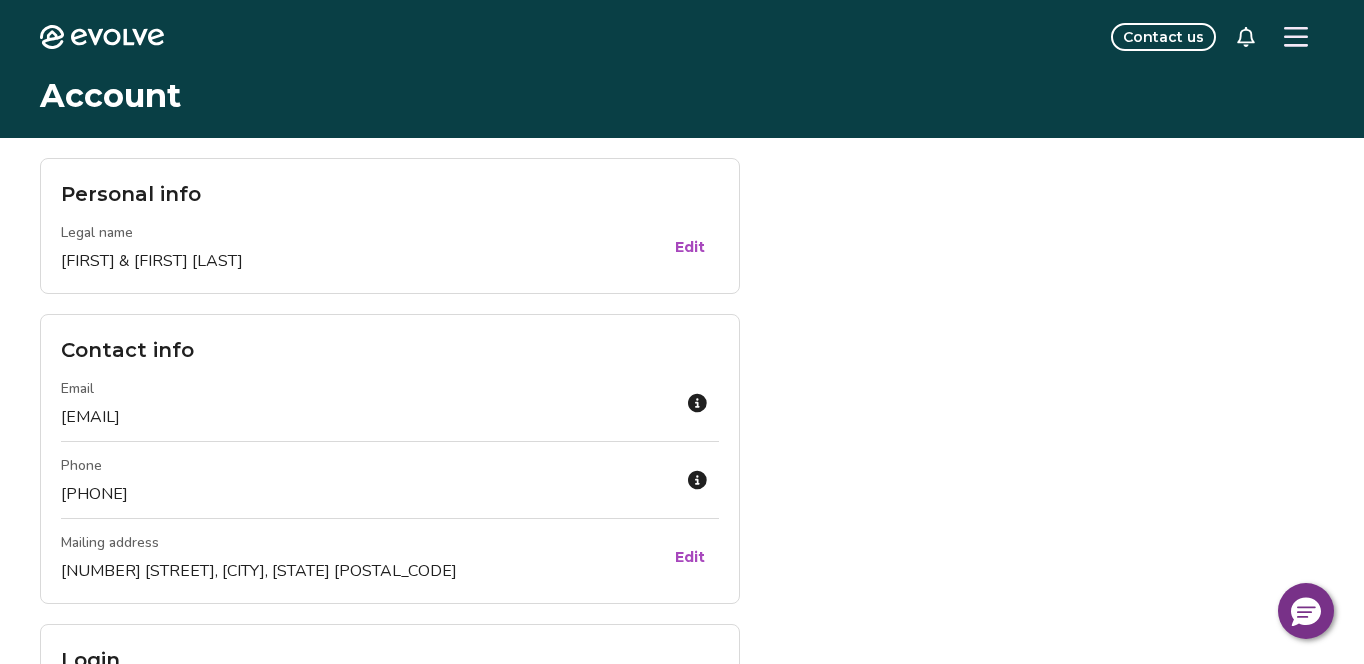 click 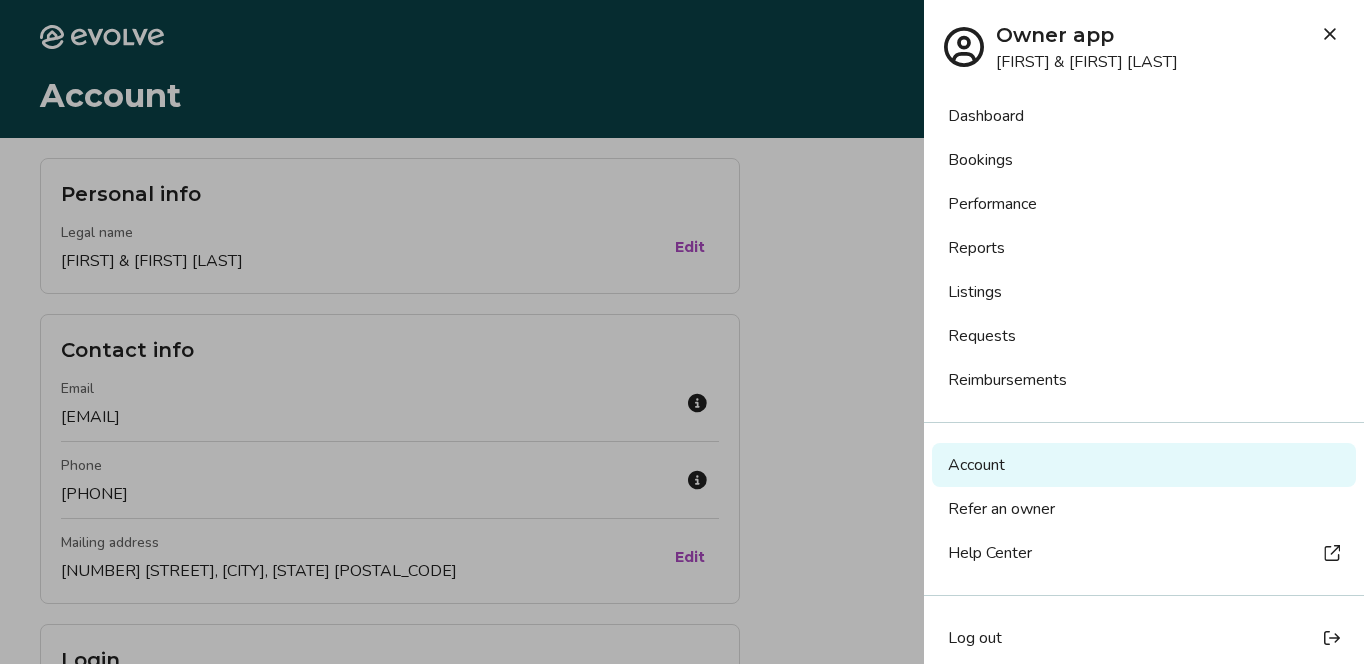 click on "Log out" at bounding box center [975, 638] 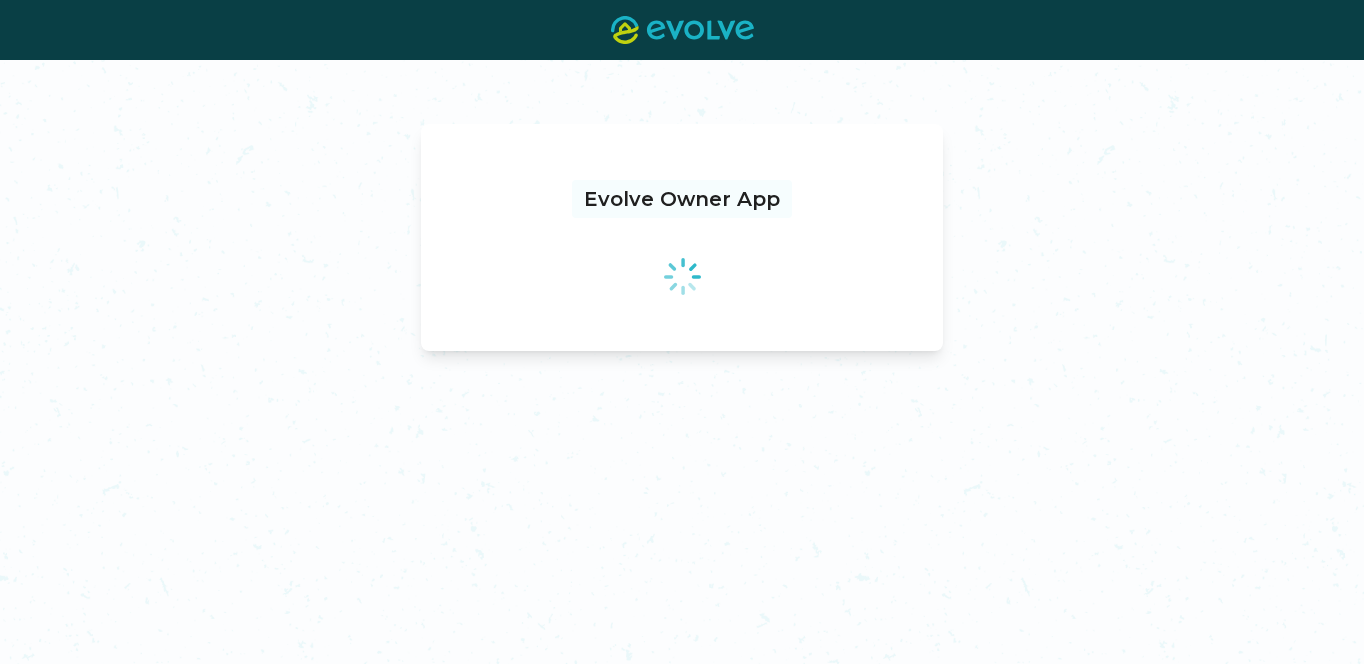 scroll, scrollTop: 0, scrollLeft: 0, axis: both 